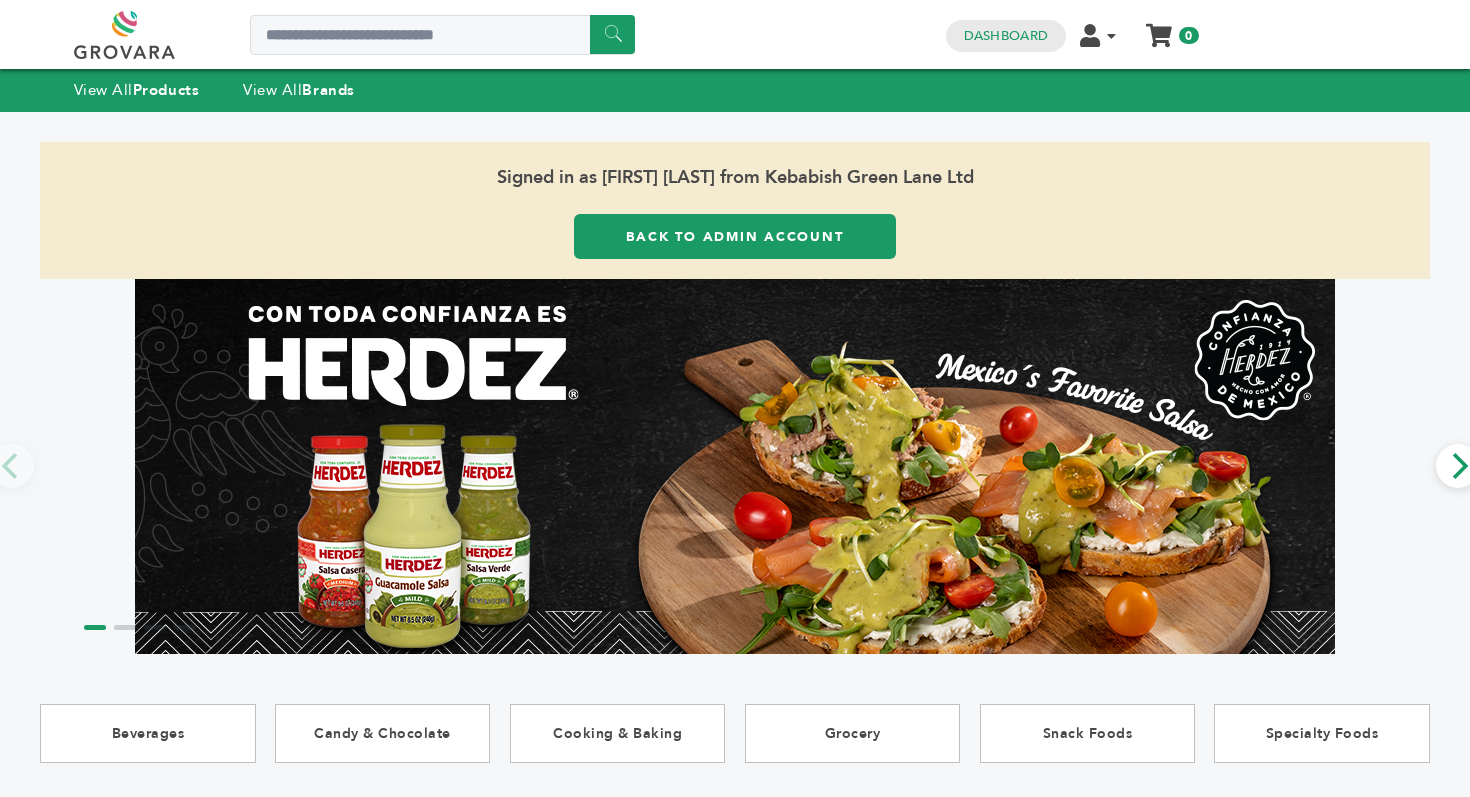 scroll, scrollTop: 0, scrollLeft: 0, axis: both 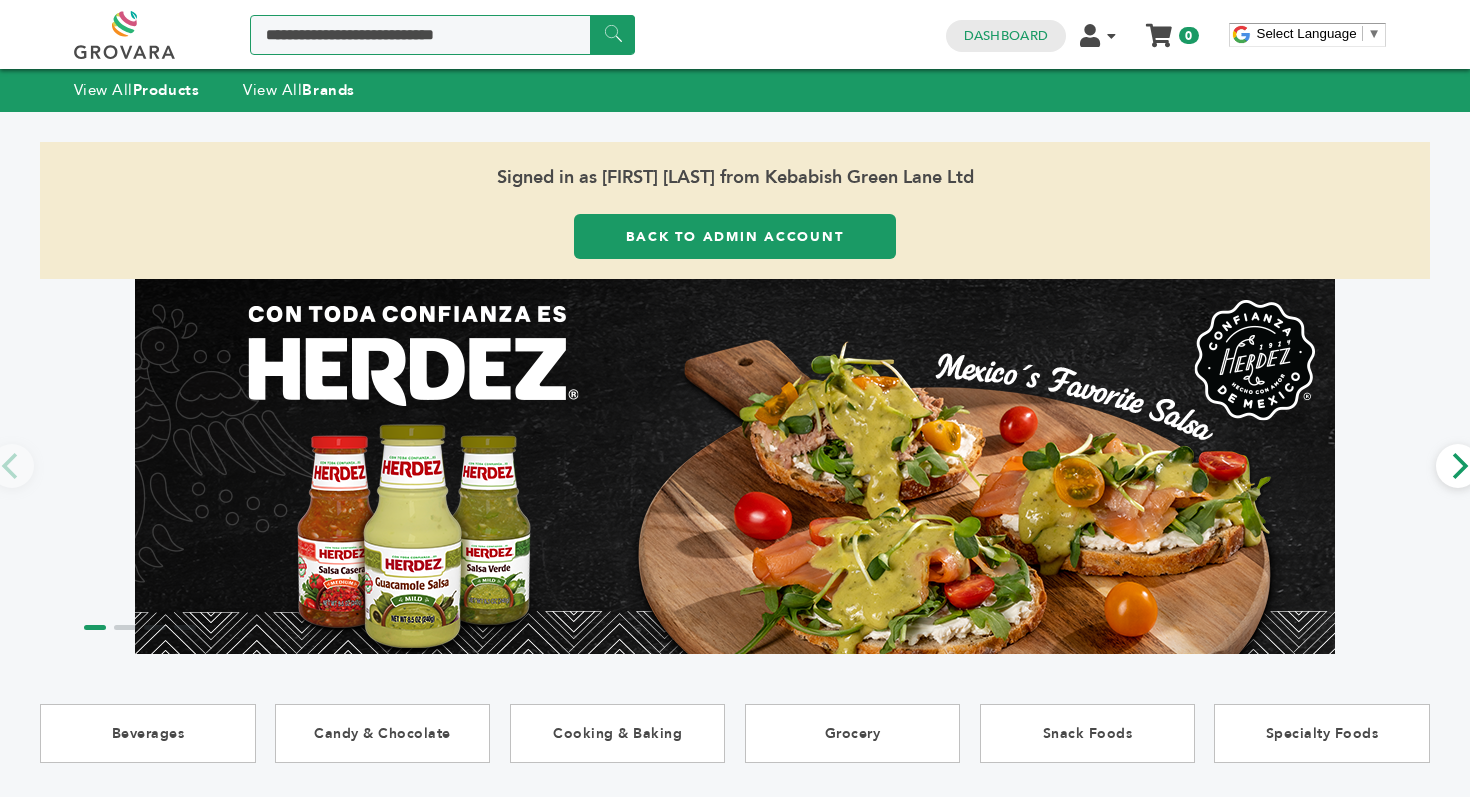 click at bounding box center (442, 35) 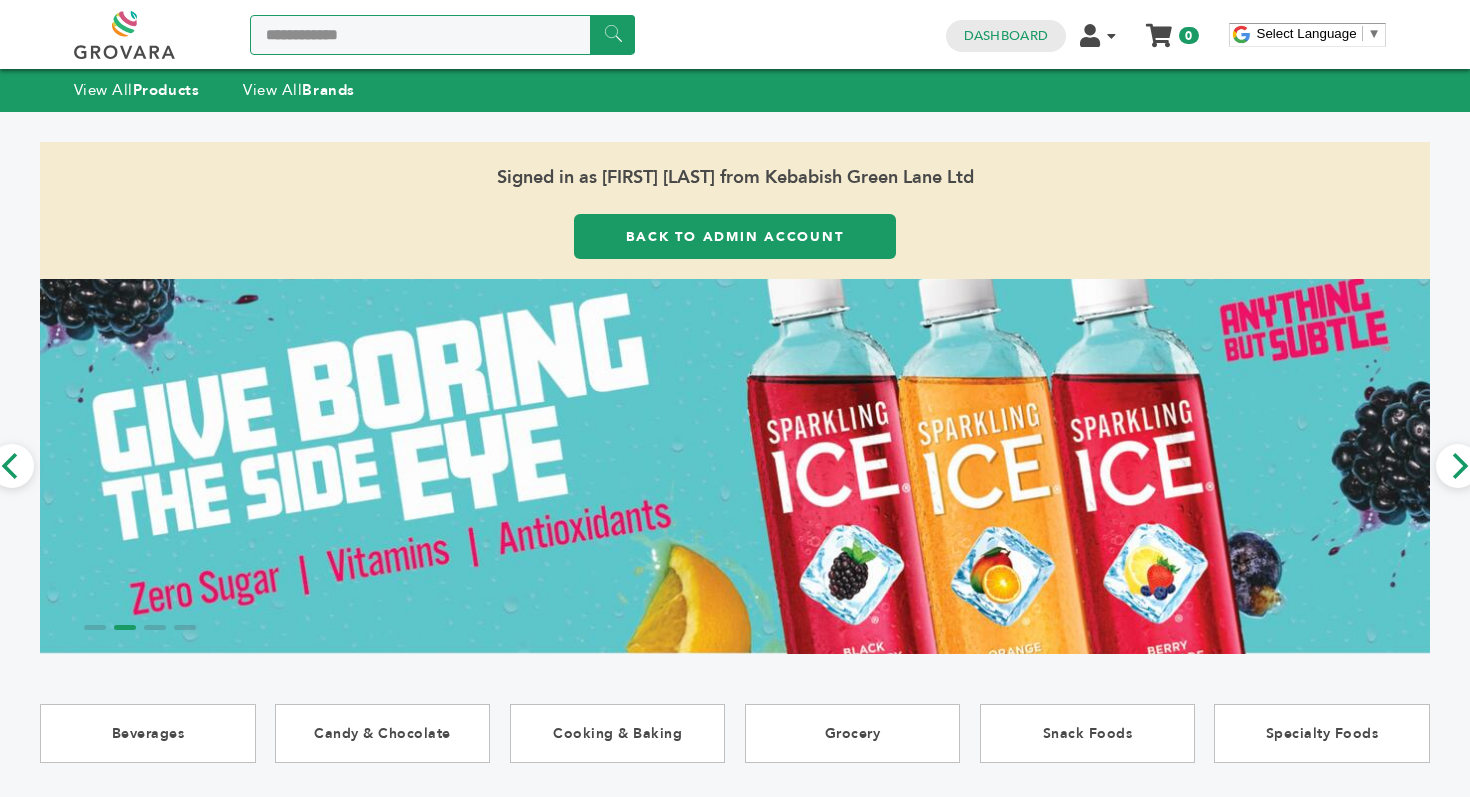 click on "**********" at bounding box center [442, 35] 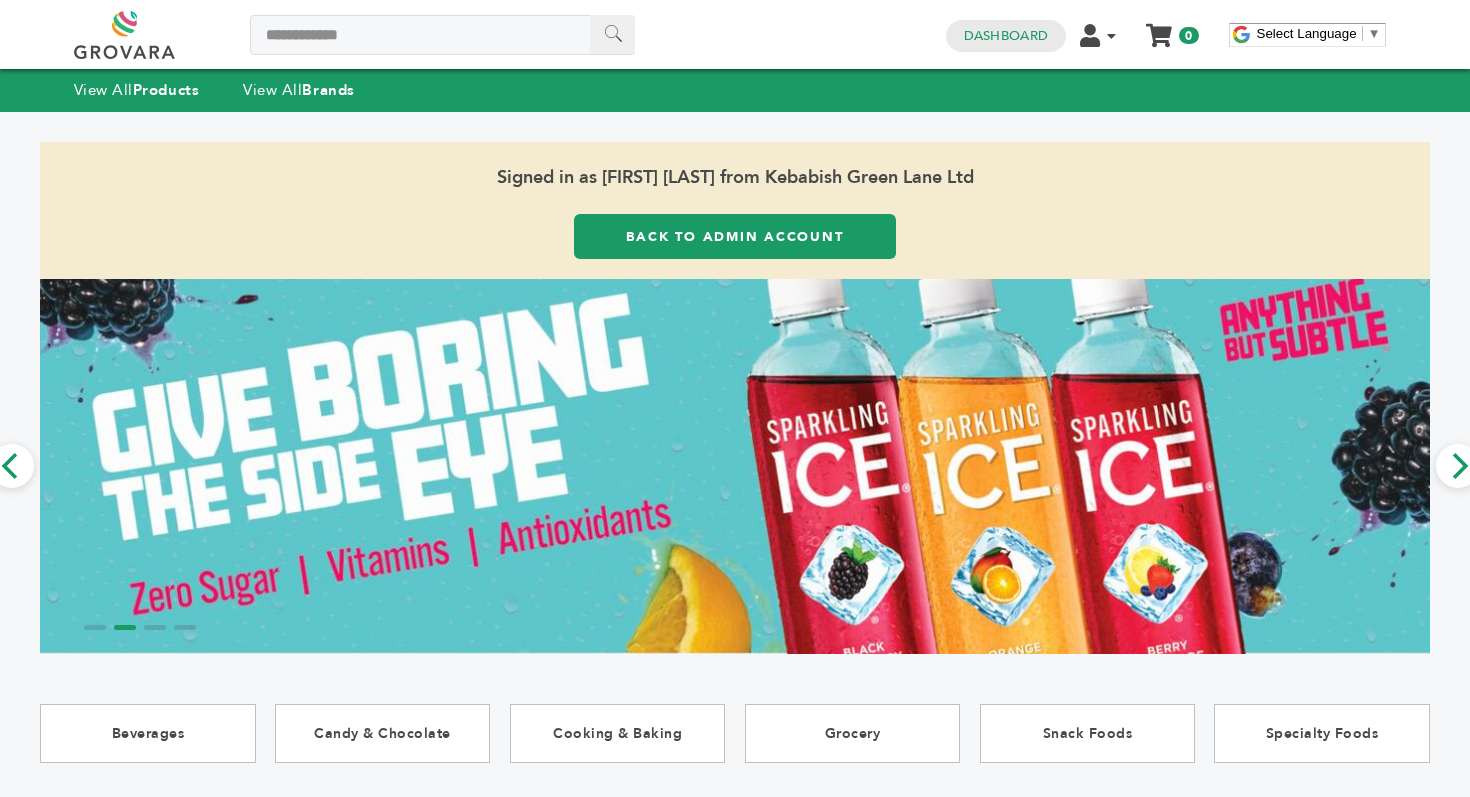 click on "******" at bounding box center [612, 34] 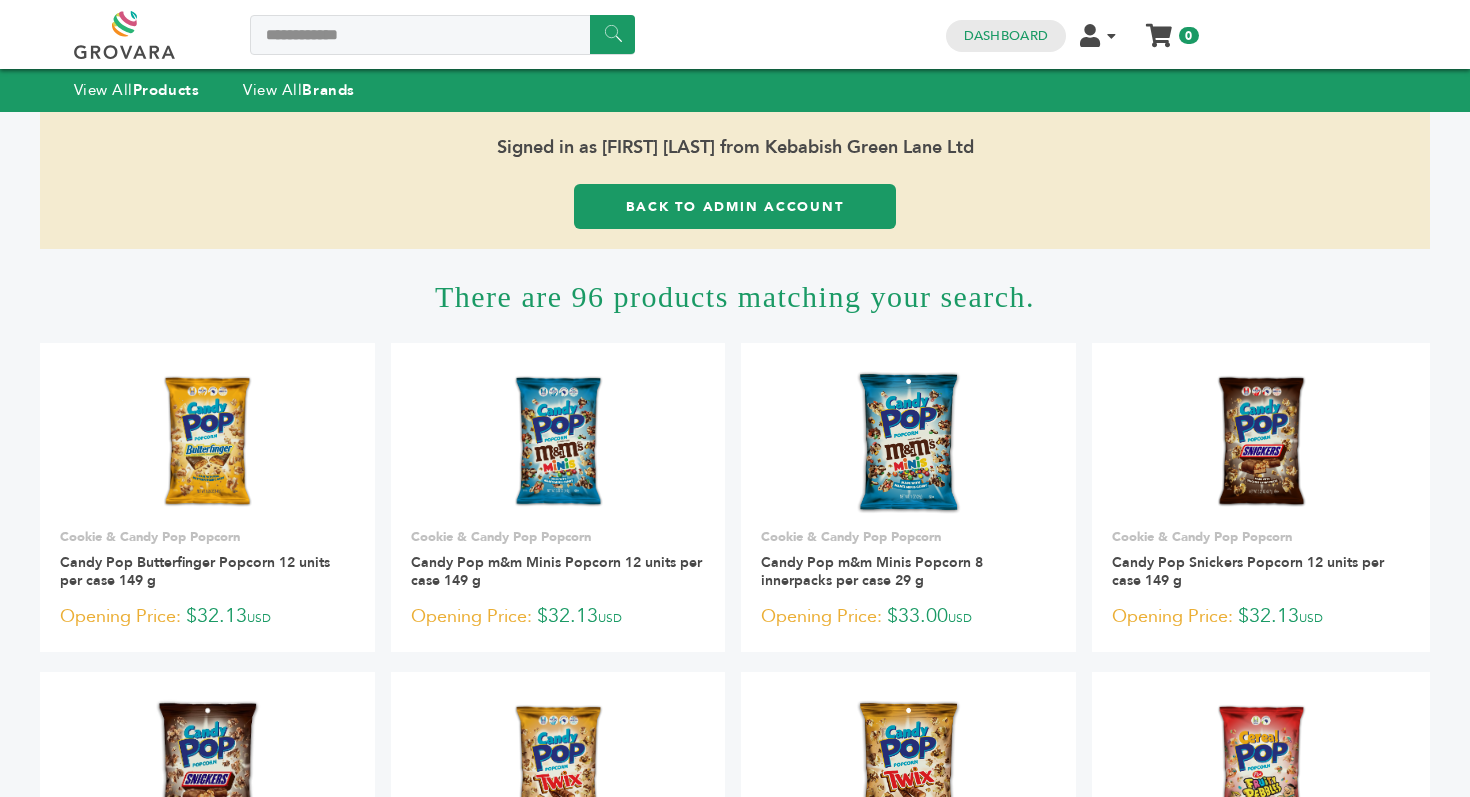 scroll, scrollTop: 0, scrollLeft: 0, axis: both 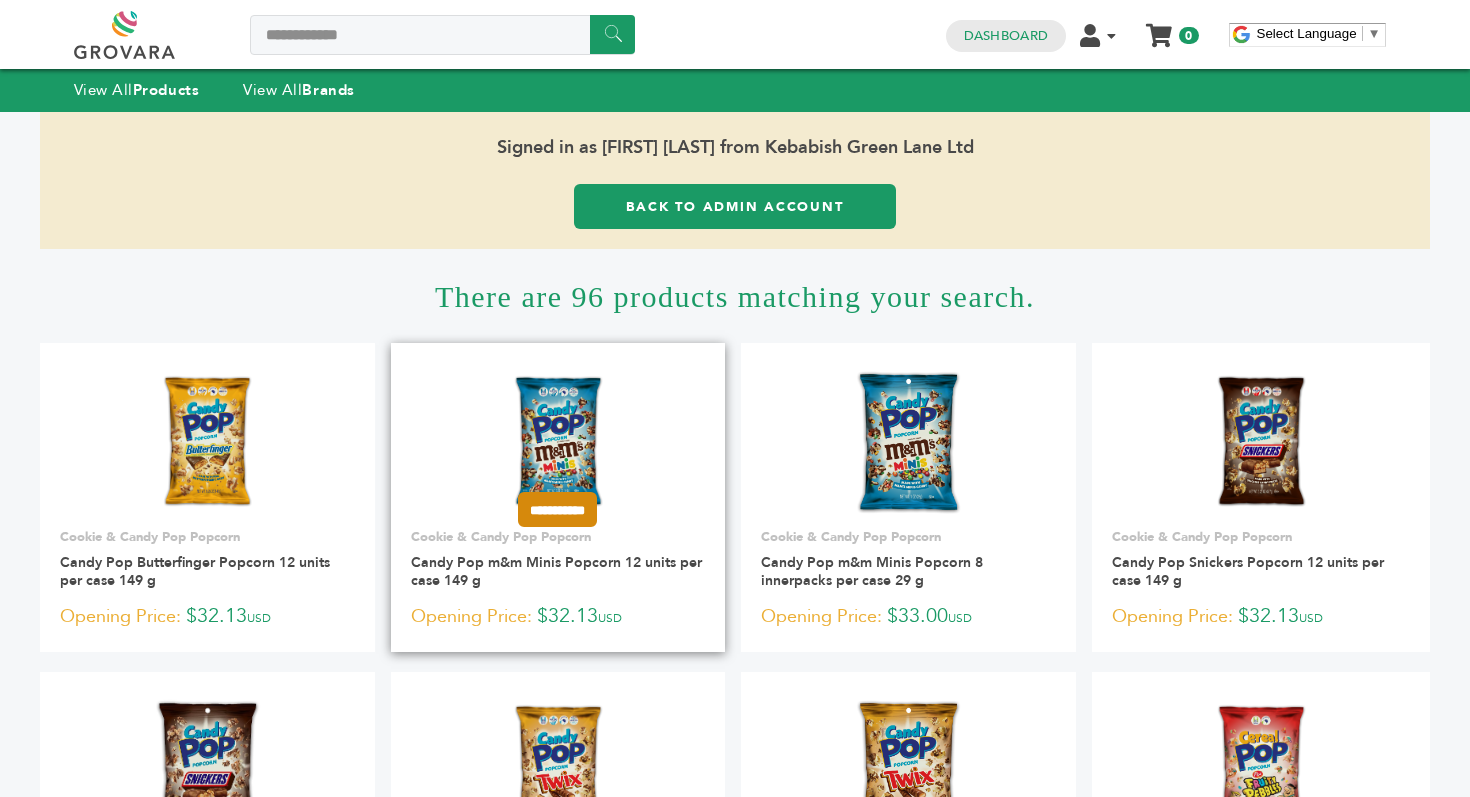 click on "**********" at bounding box center (557, 509) 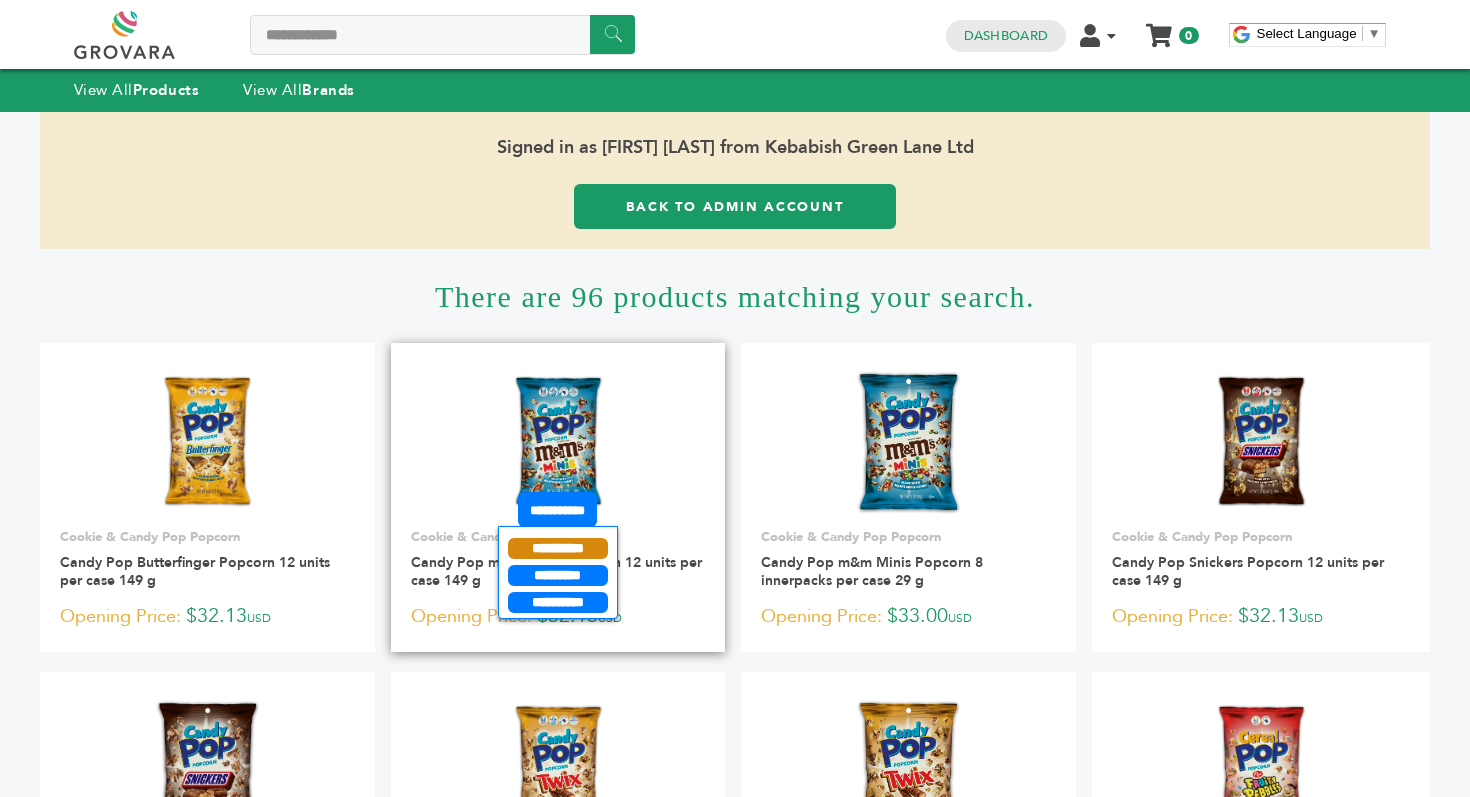 click on "**********" at bounding box center (558, 548) 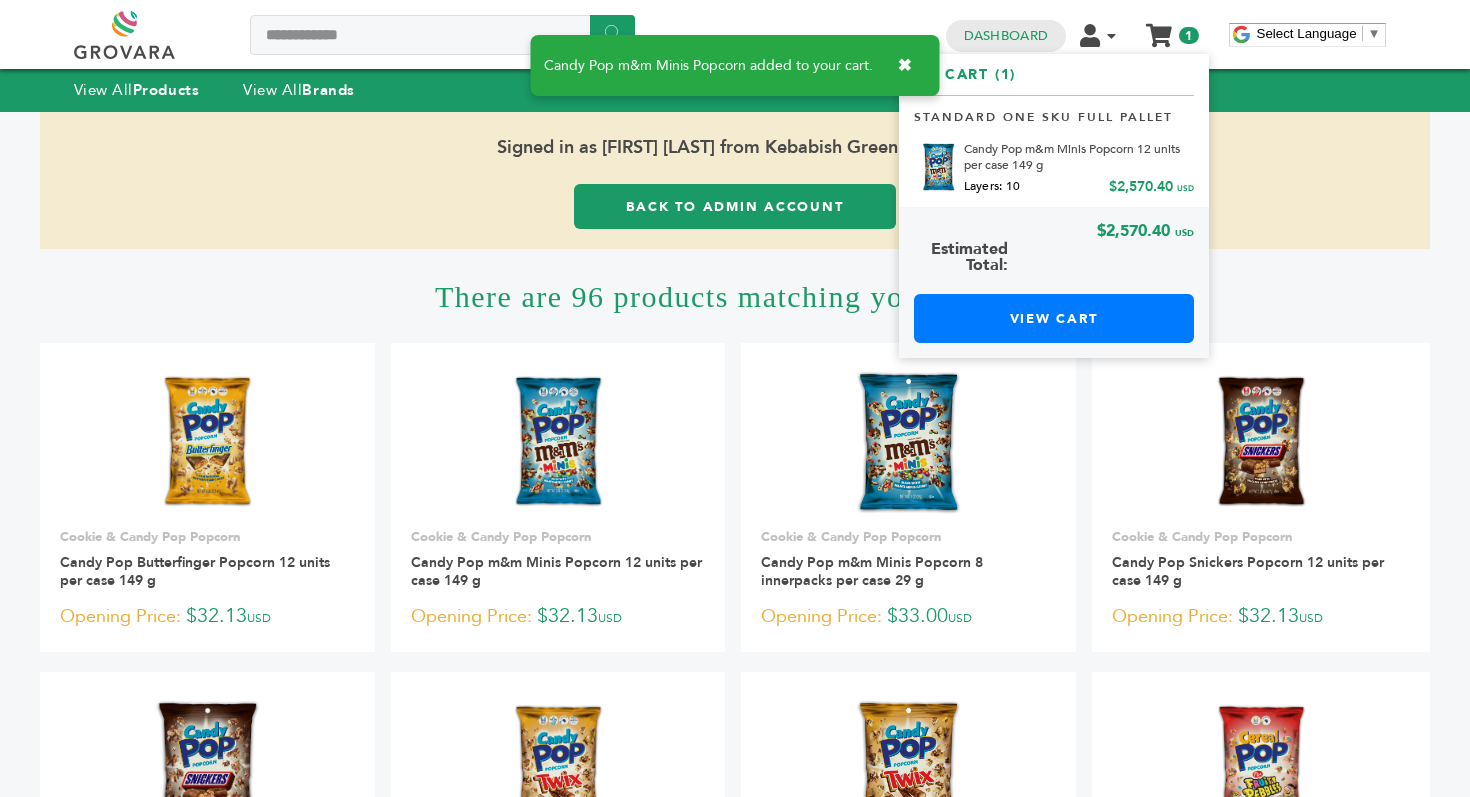 scroll, scrollTop: 0, scrollLeft: 0, axis: both 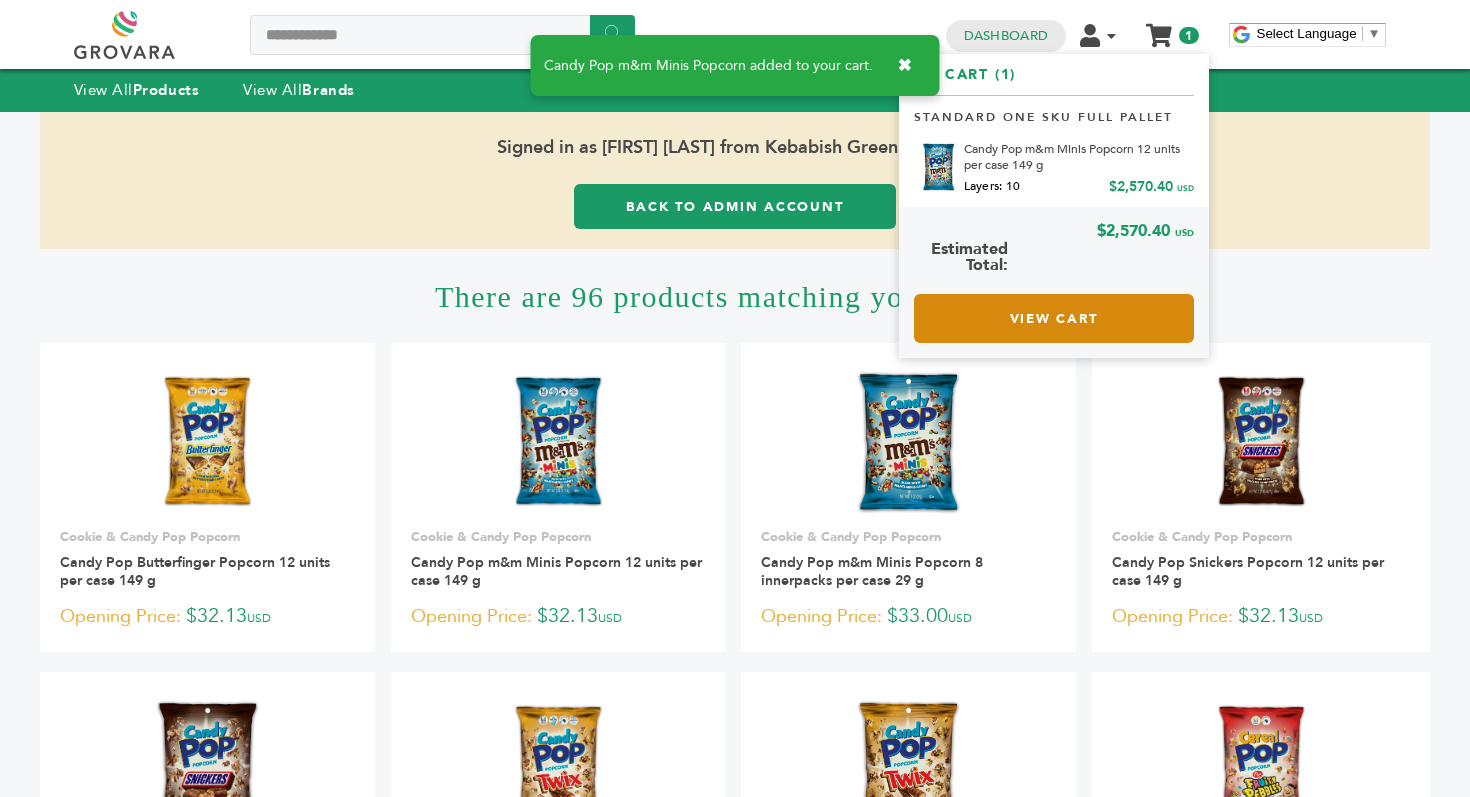 click on "View Cart" at bounding box center [1054, 318] 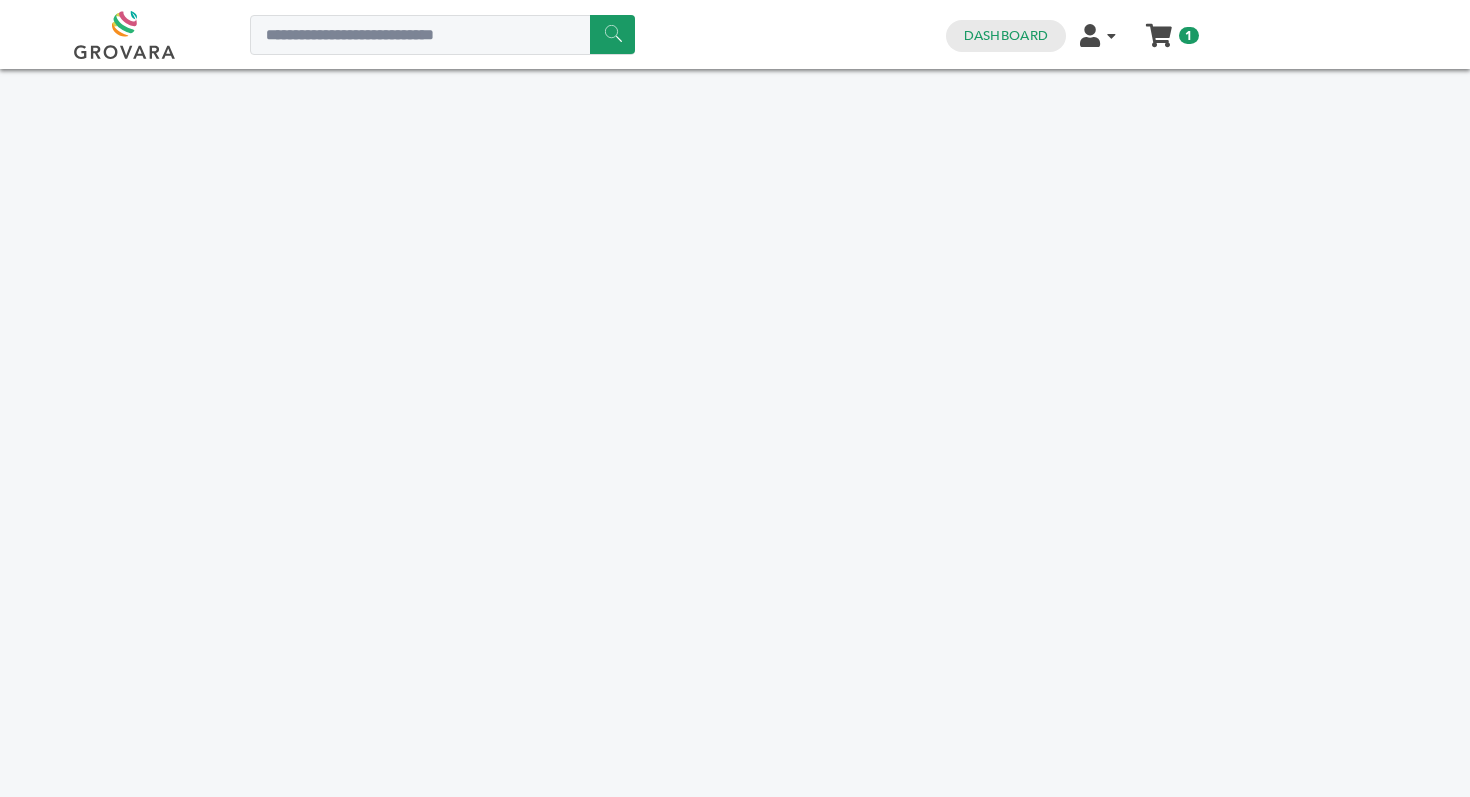 scroll, scrollTop: 0, scrollLeft: 0, axis: both 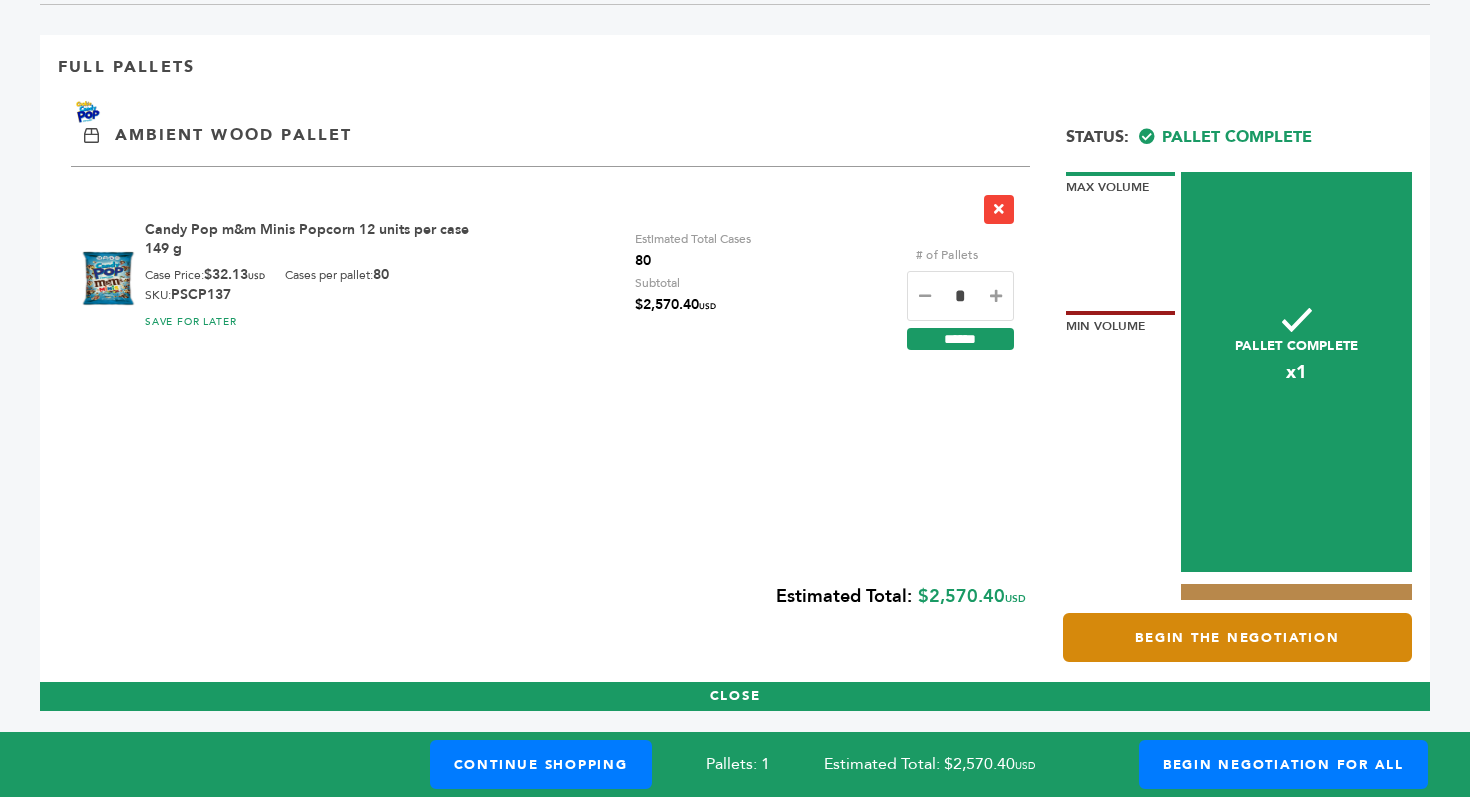 click on "Begin the Negotiation" at bounding box center [1237, 637] 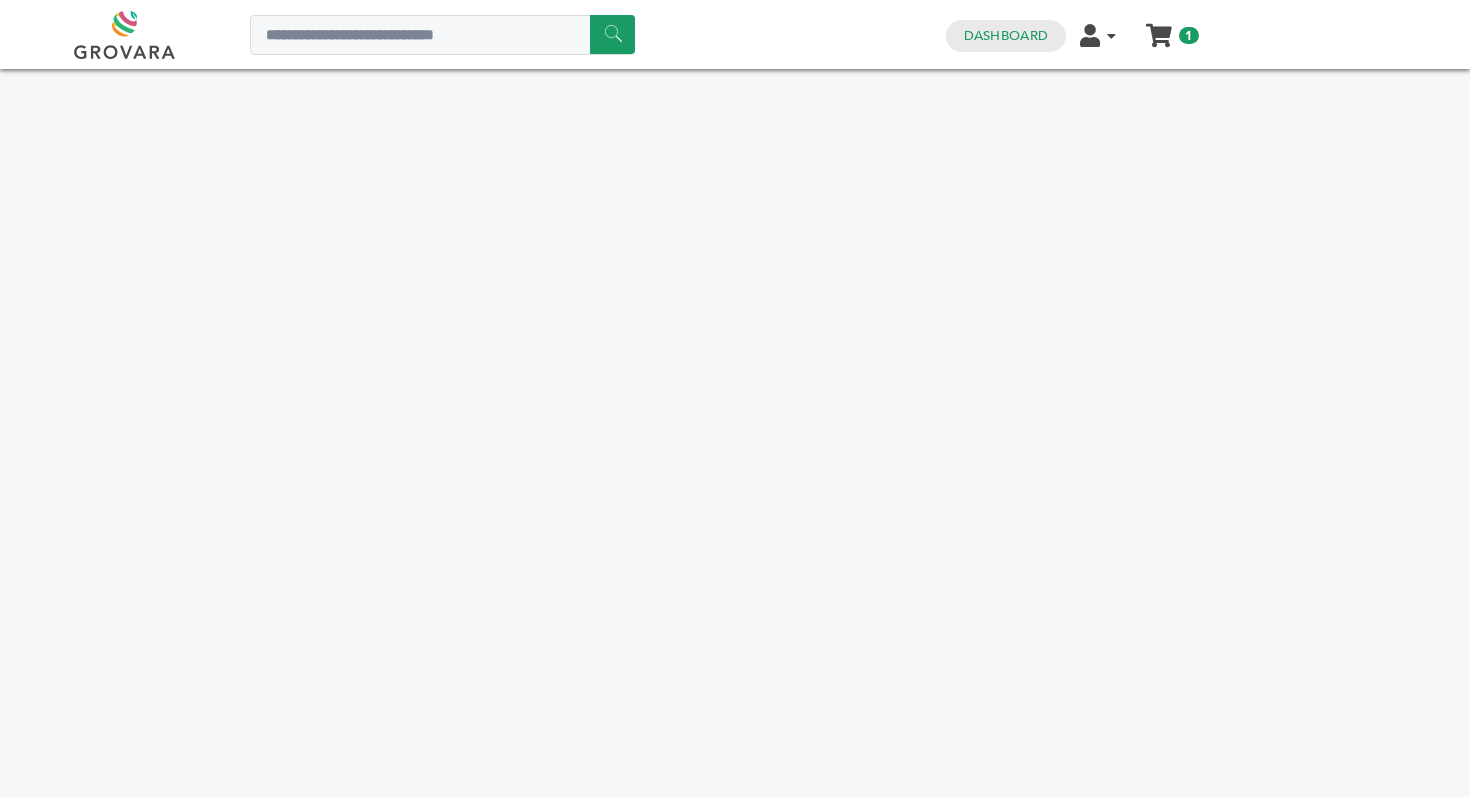 scroll, scrollTop: 0, scrollLeft: 0, axis: both 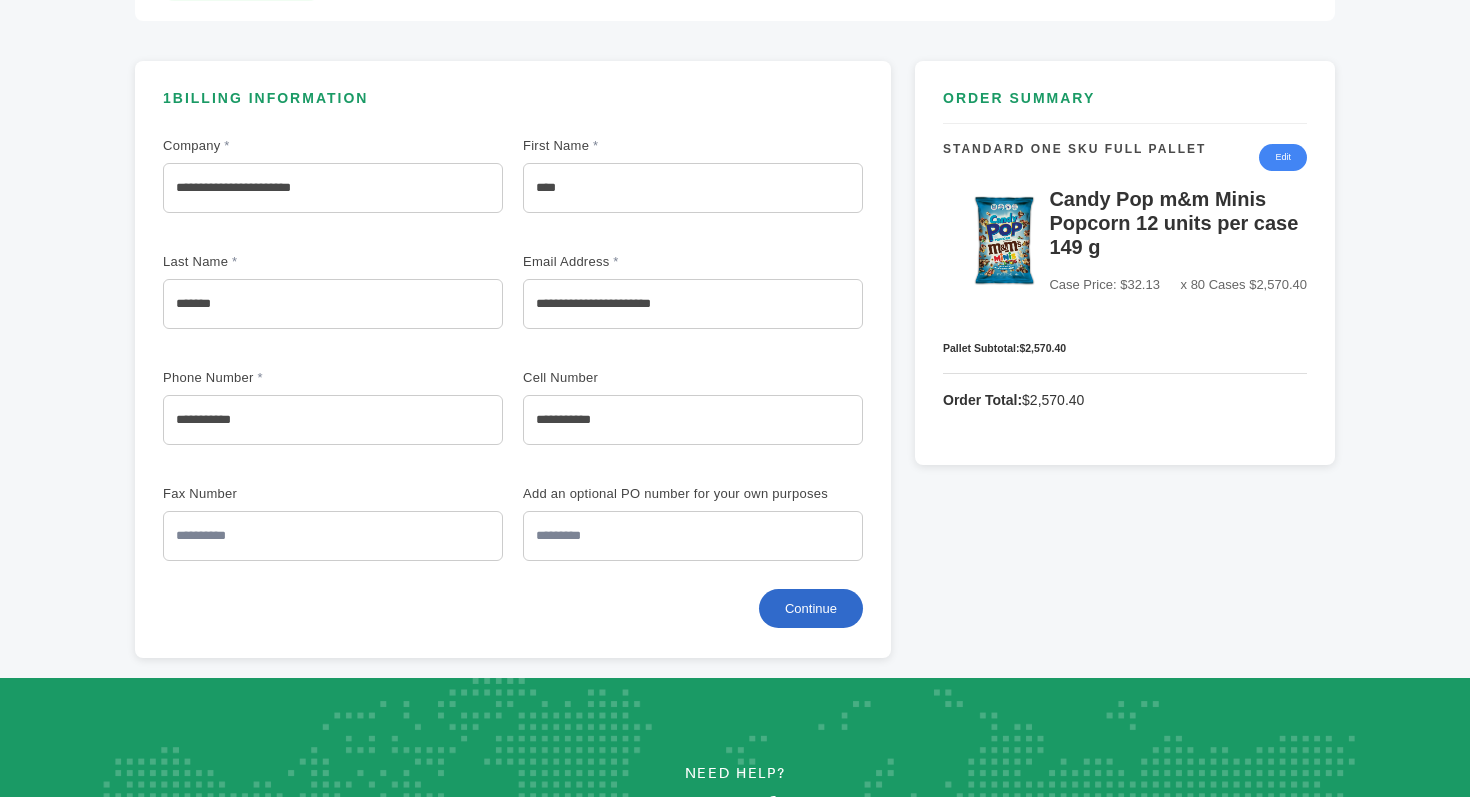 click on "Continue" at bounding box center (811, 608) 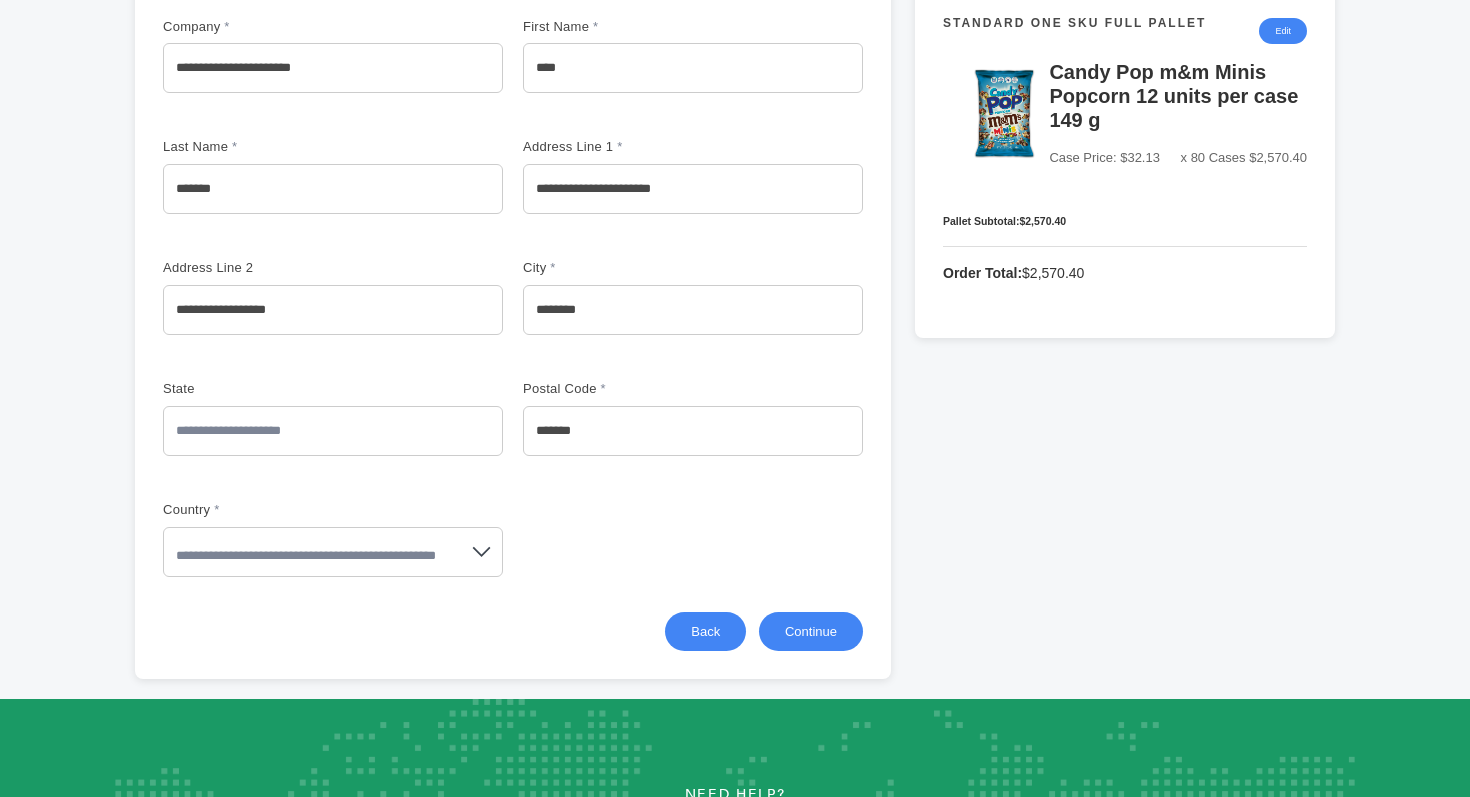 scroll, scrollTop: 719, scrollLeft: 0, axis: vertical 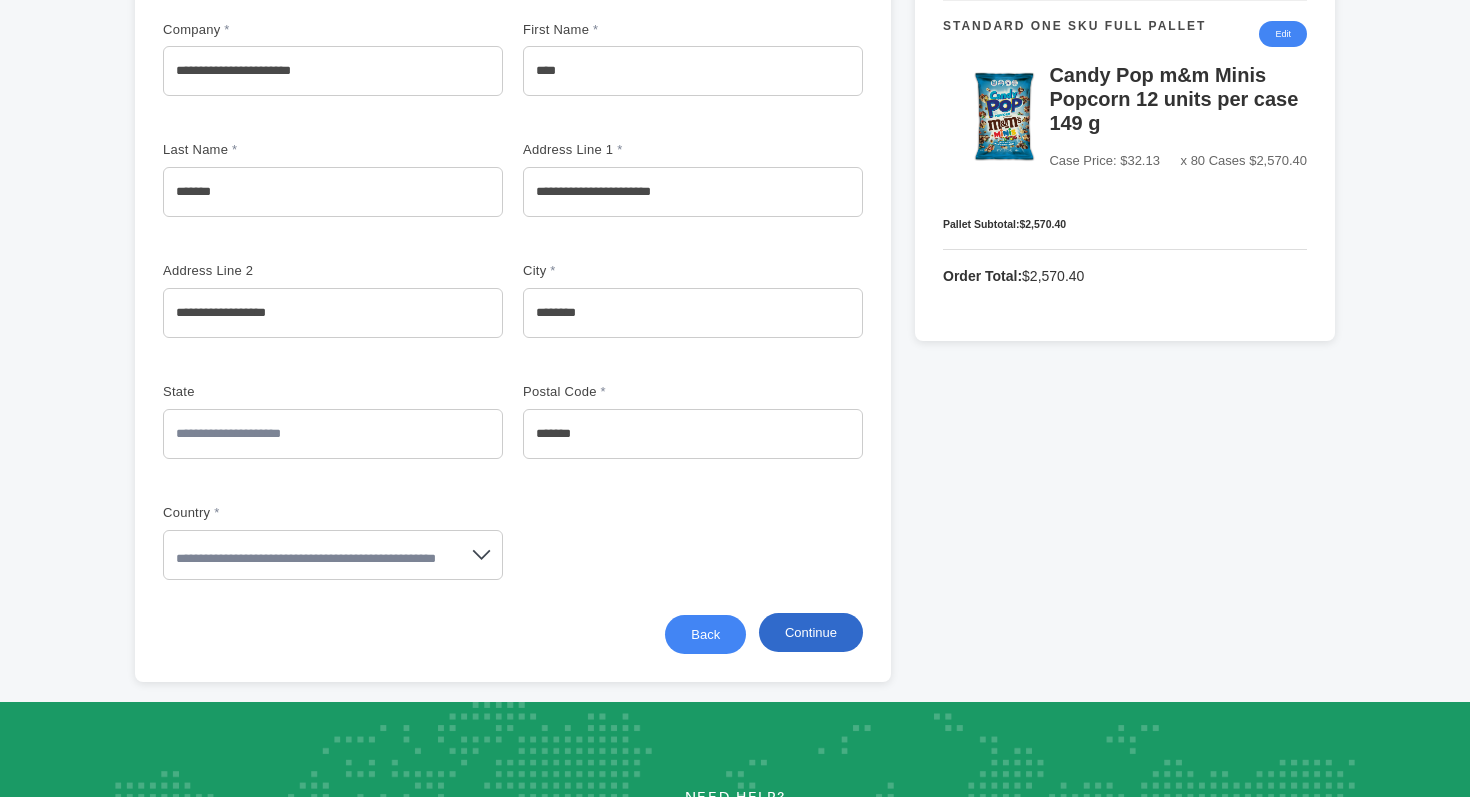 click on "Continue" at bounding box center [811, 632] 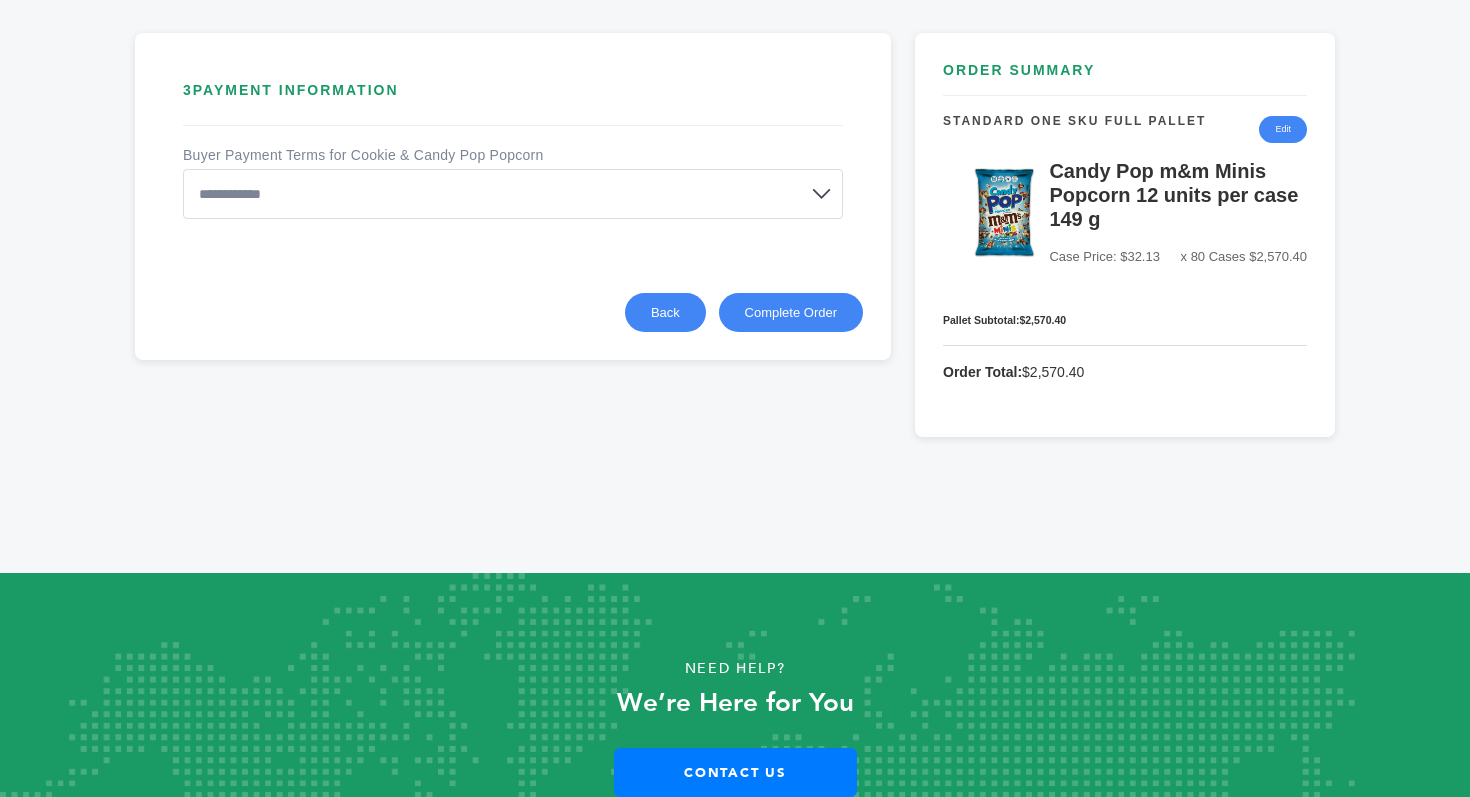 scroll, scrollTop: 572, scrollLeft: 0, axis: vertical 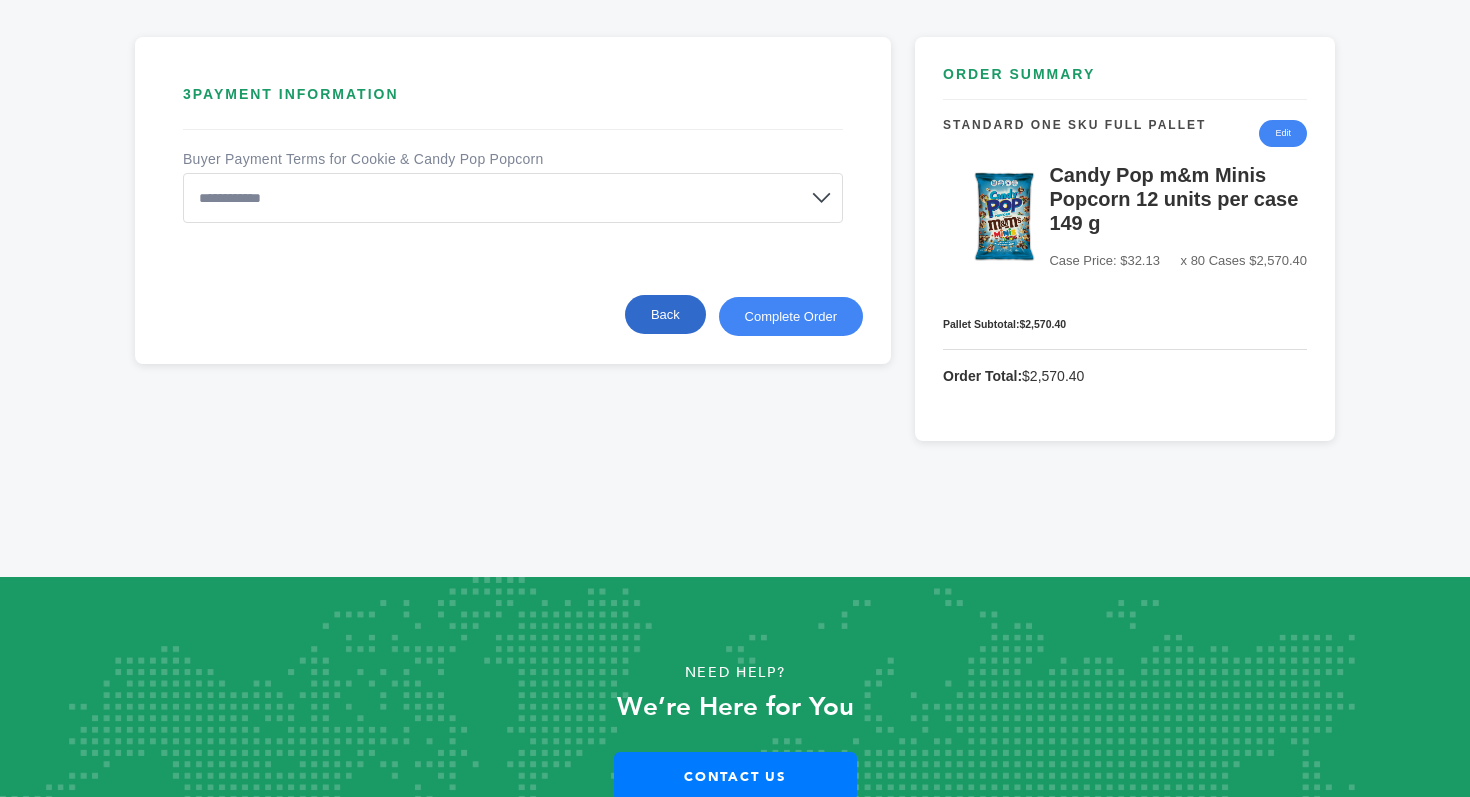 click on "Back" at bounding box center [665, 314] 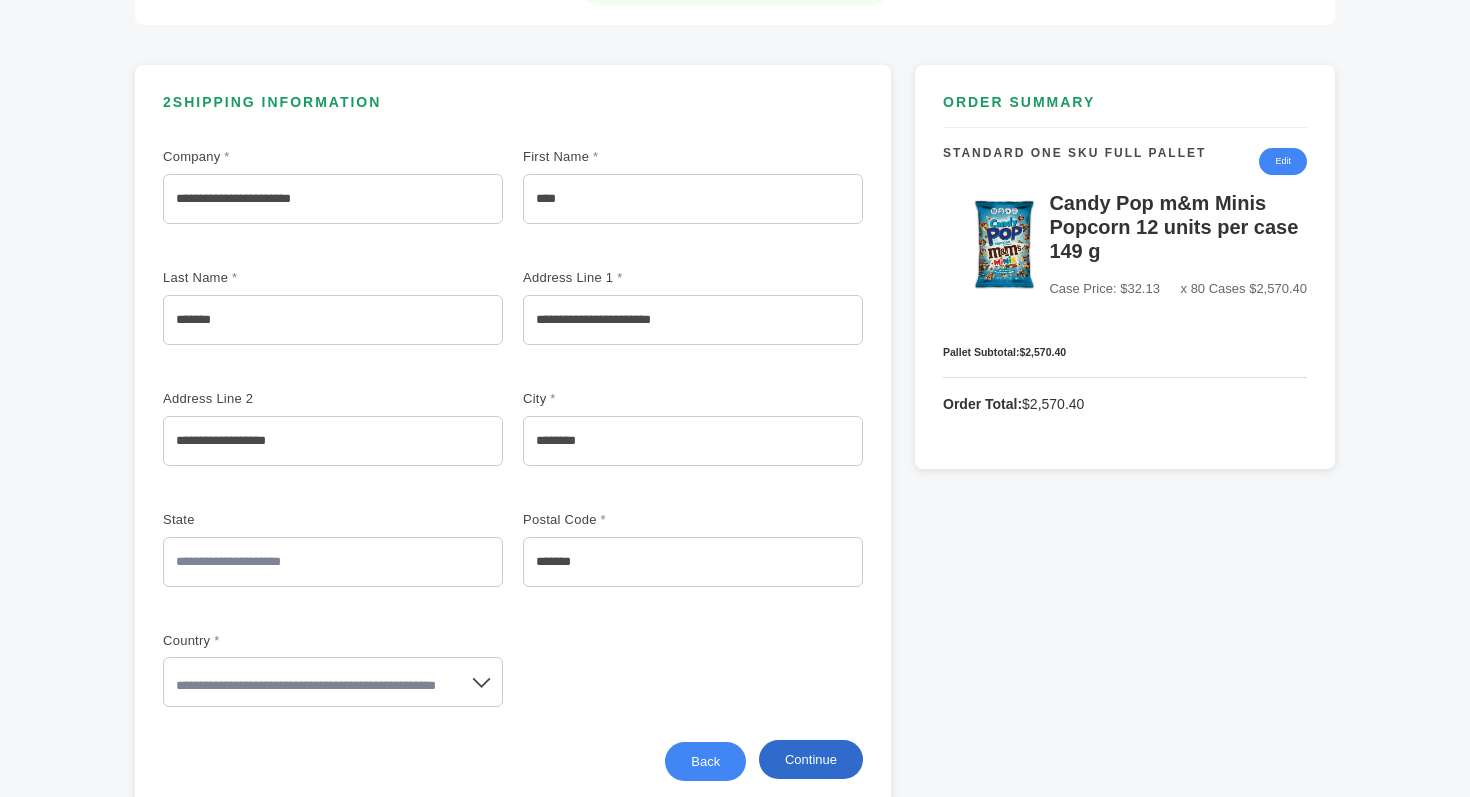 click on "Continue" at bounding box center [811, 759] 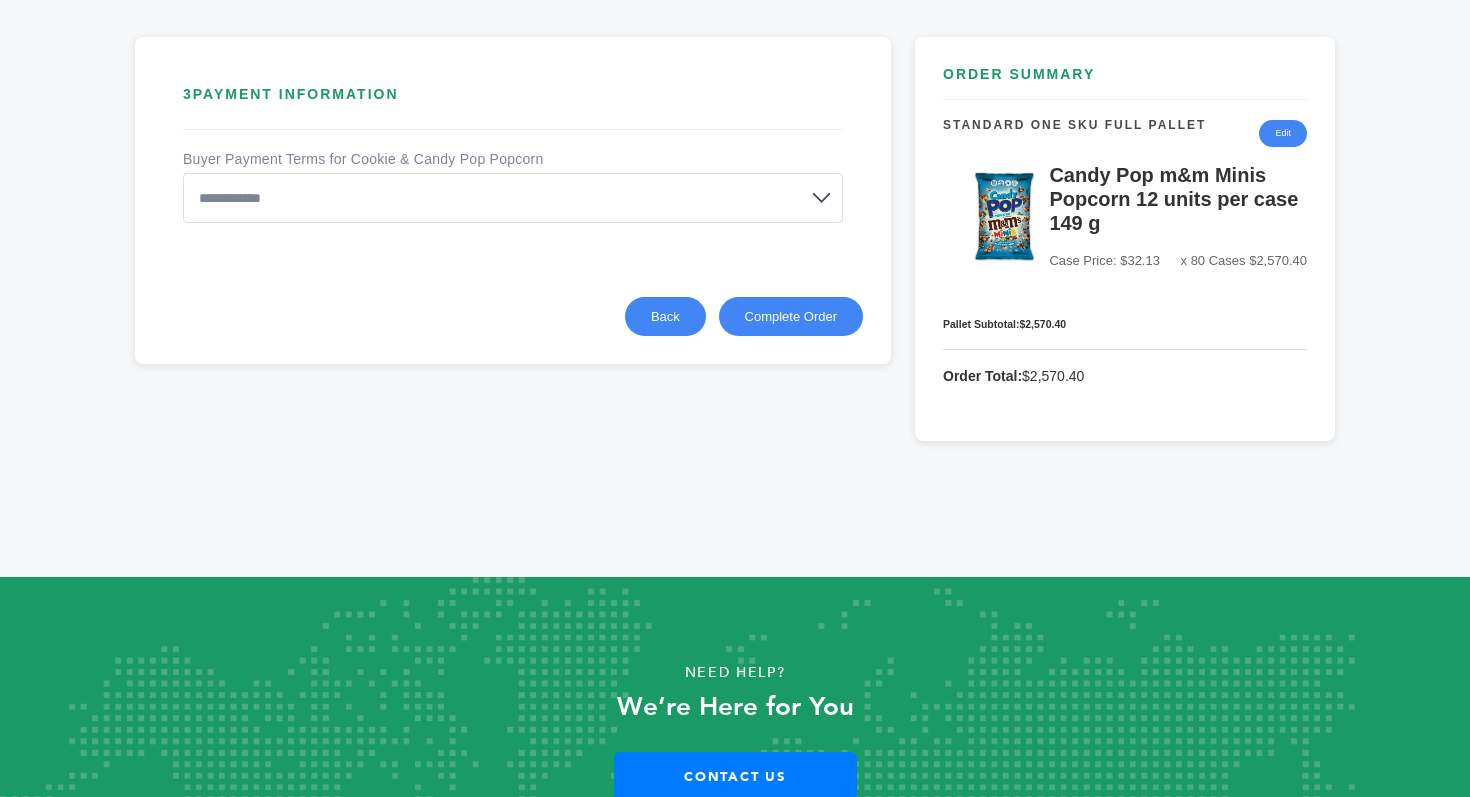 click on "**********" at bounding box center [513, 198] 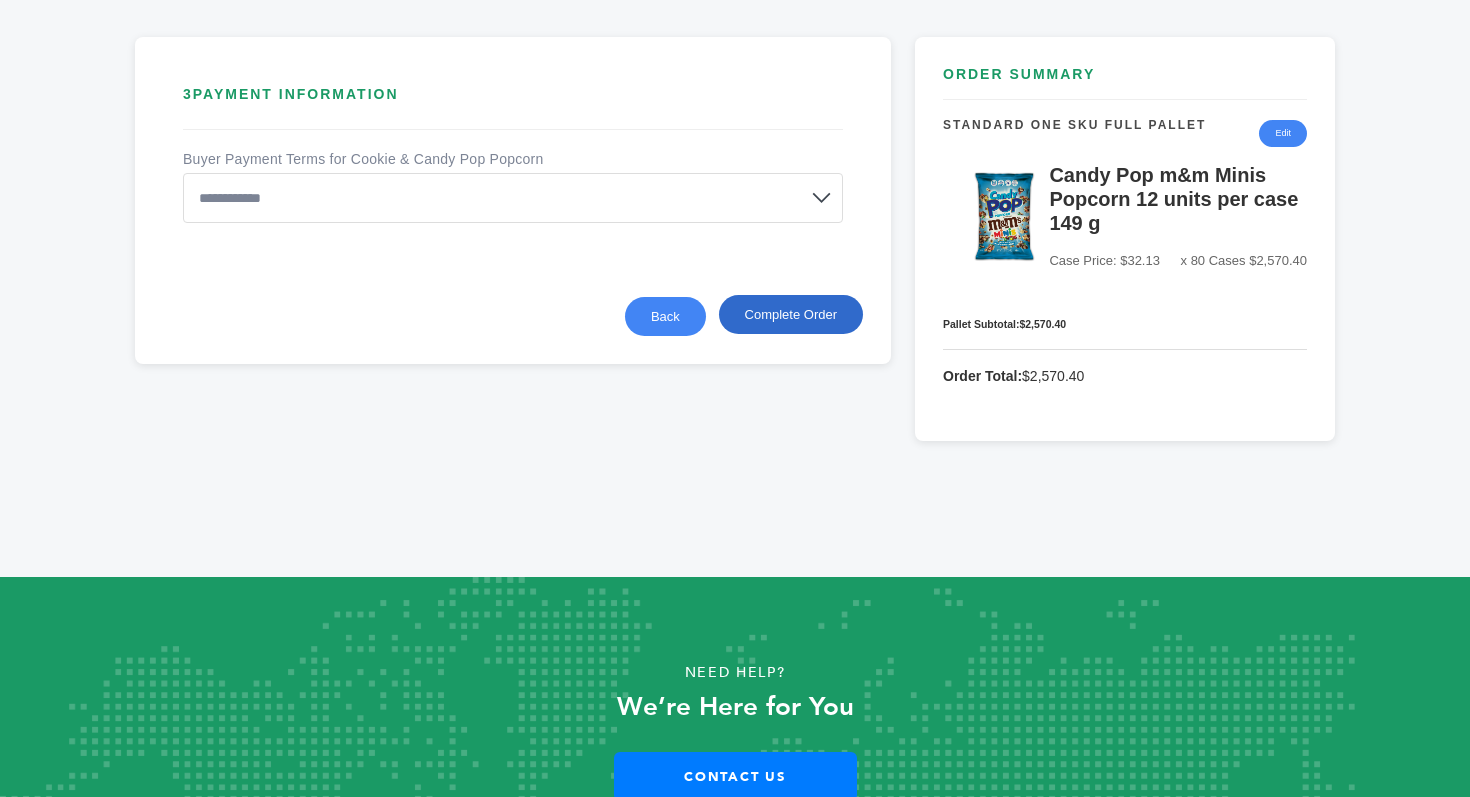 click on "Complete Order" at bounding box center (791, 314) 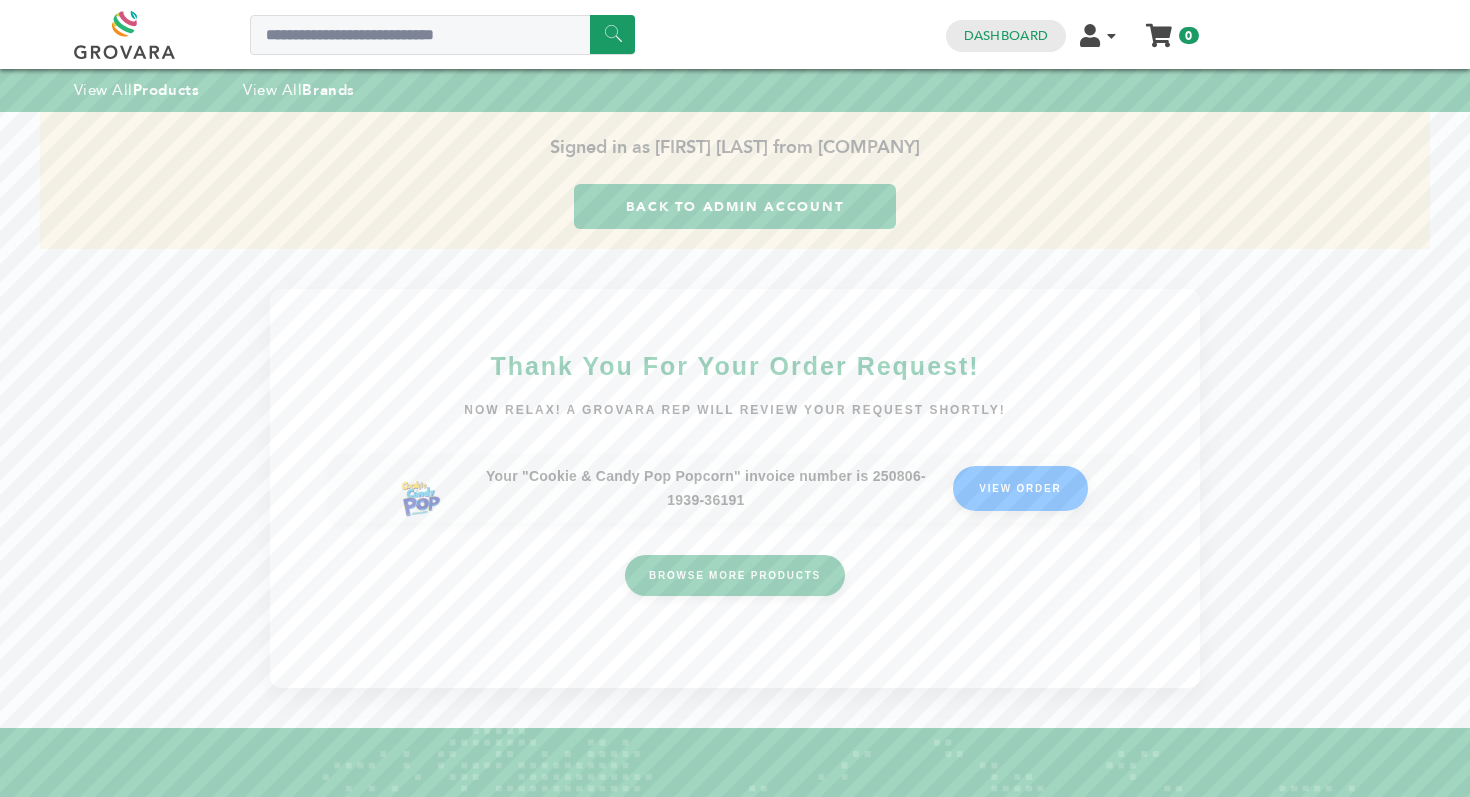 scroll, scrollTop: 0, scrollLeft: 0, axis: both 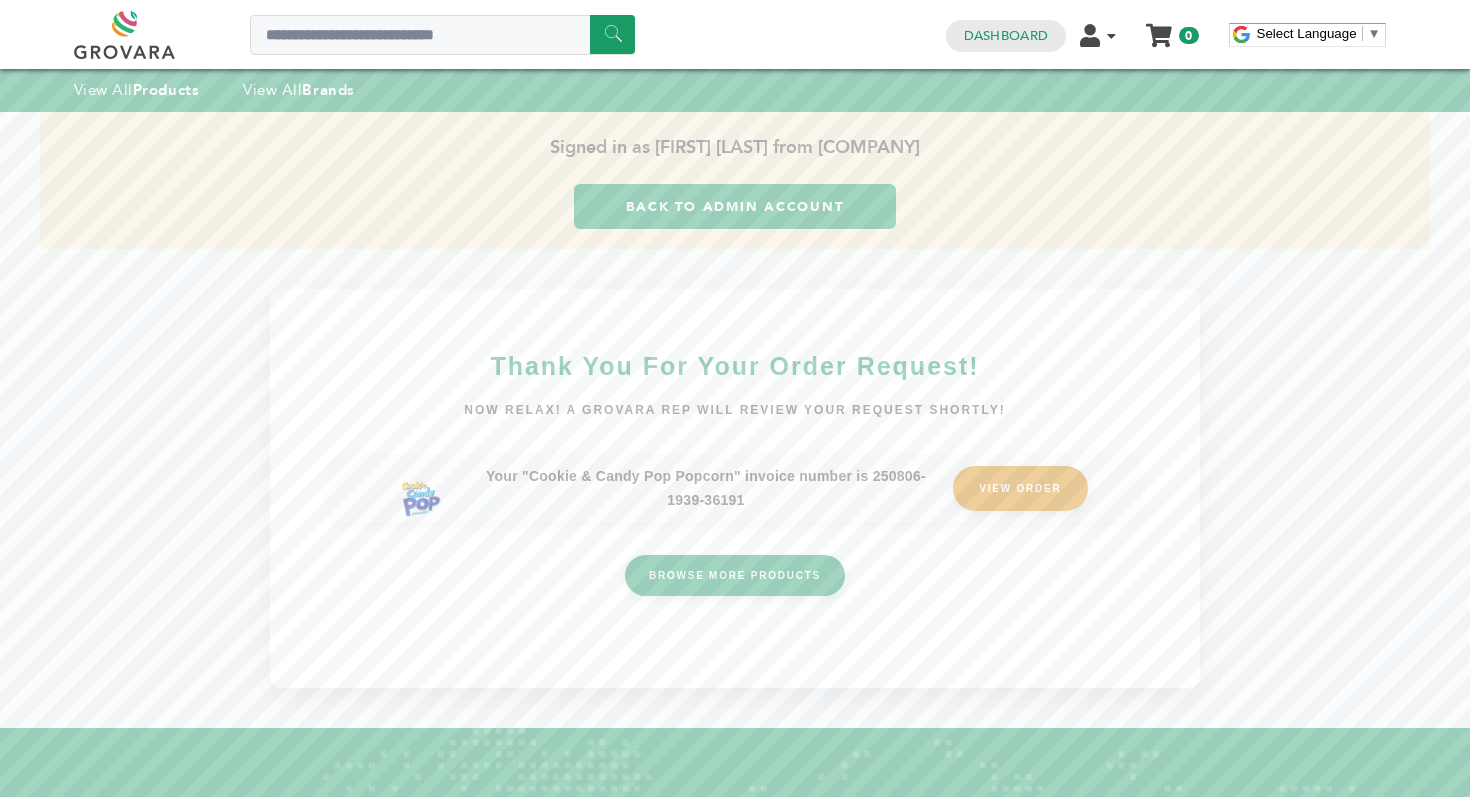 click on "VIEW ORDER" at bounding box center [1020, 488] 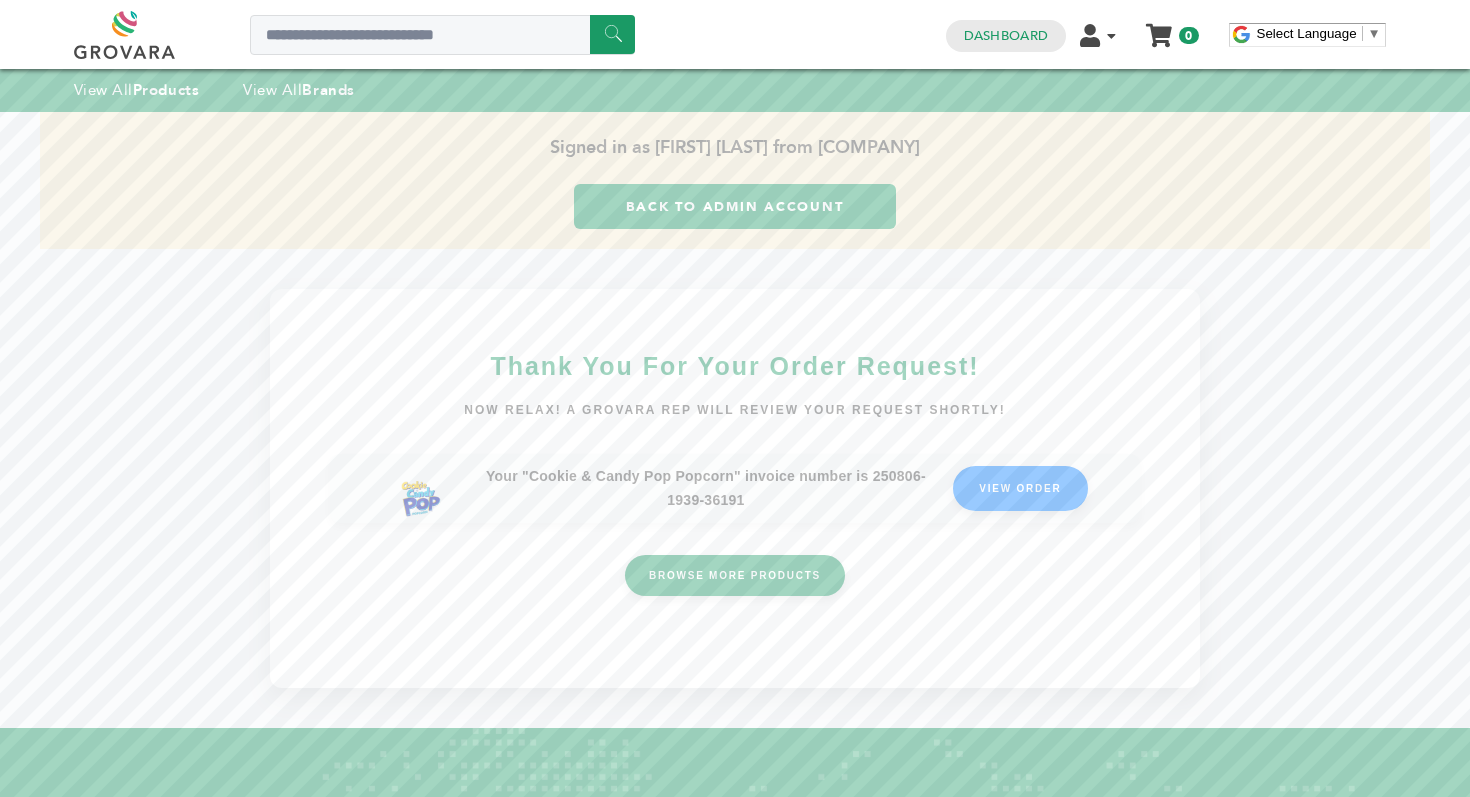 click on "Back to Admin Account" at bounding box center (735, 206) 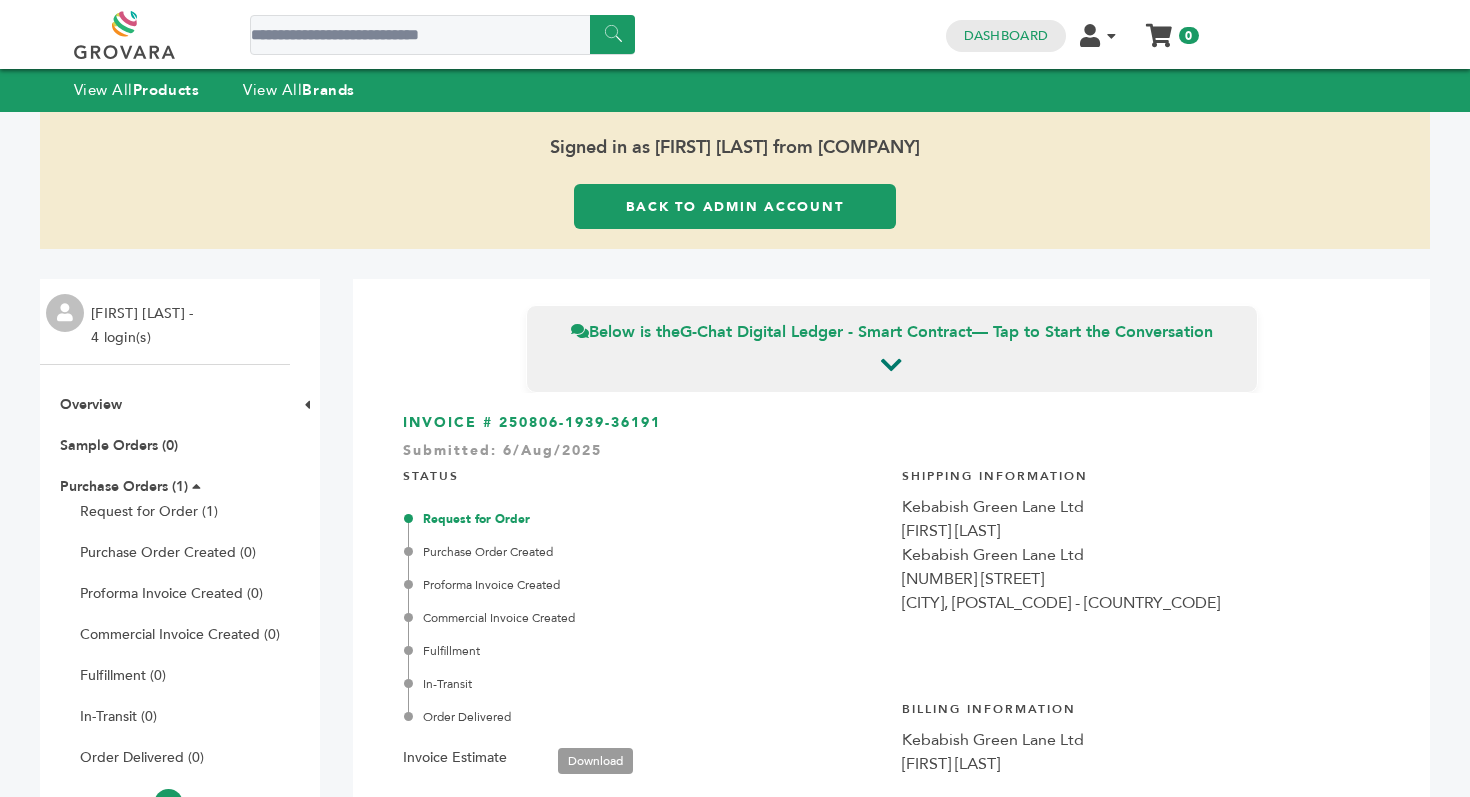 scroll, scrollTop: 0, scrollLeft: 0, axis: both 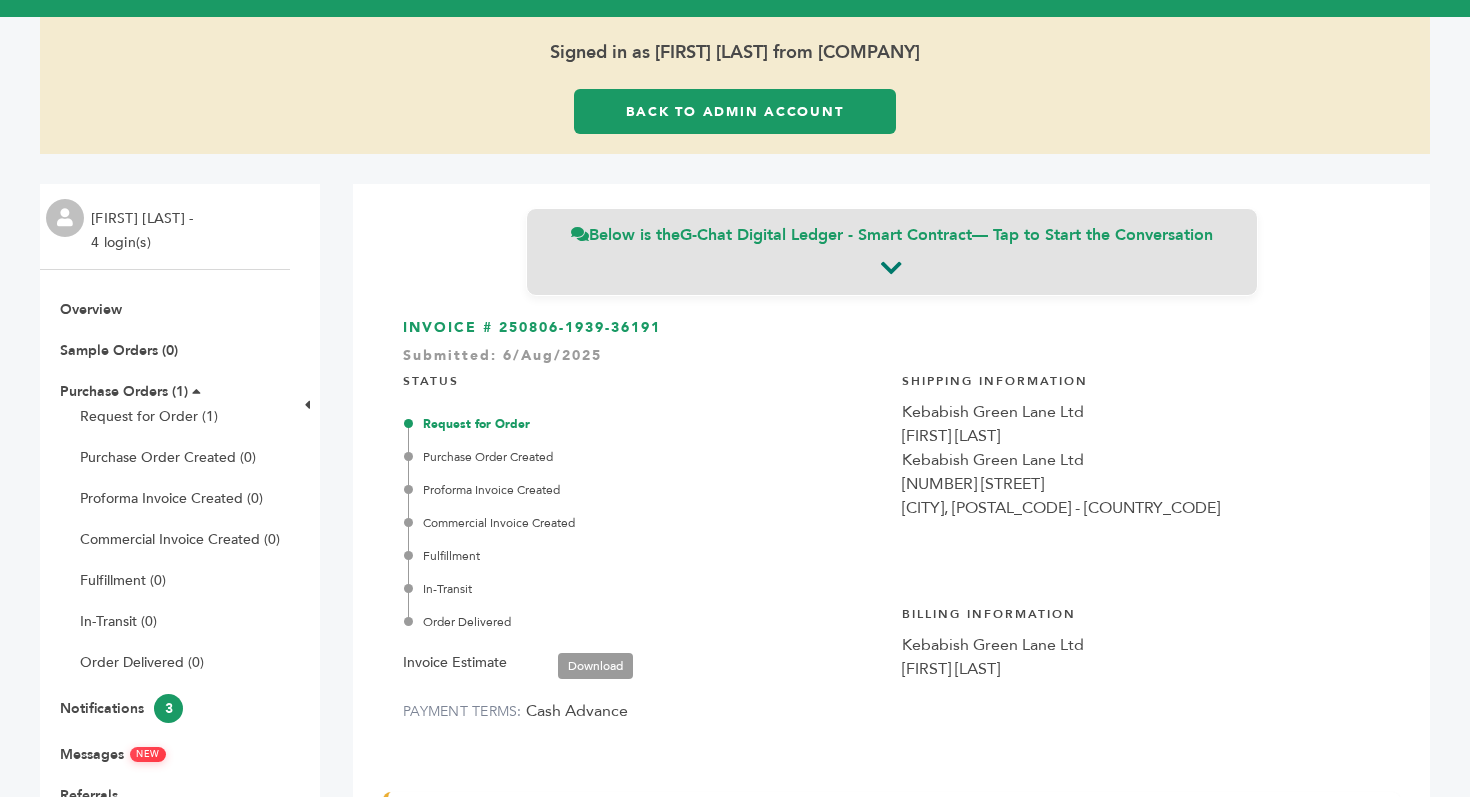 click at bounding box center [891, 268] 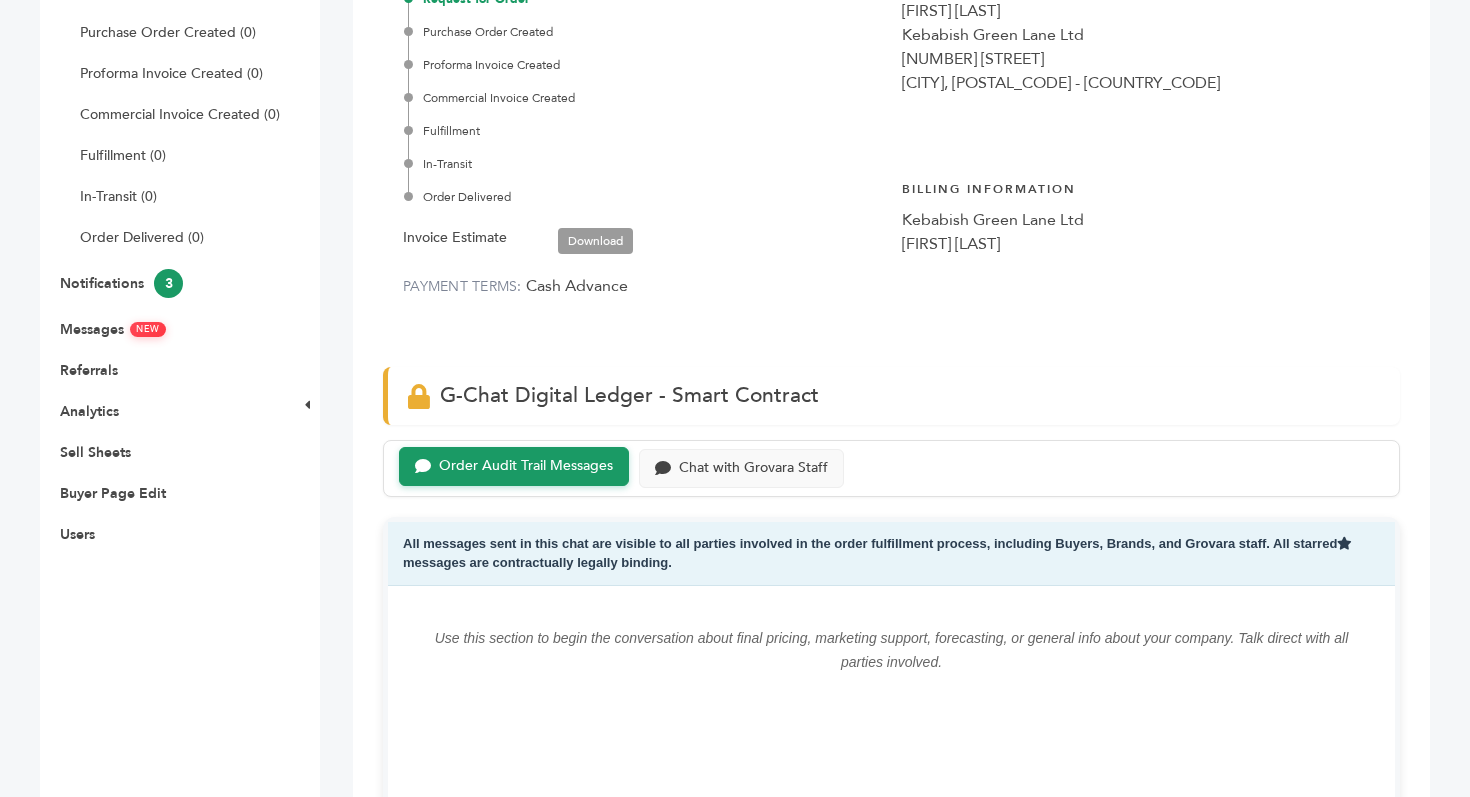 scroll, scrollTop: 0, scrollLeft: 0, axis: both 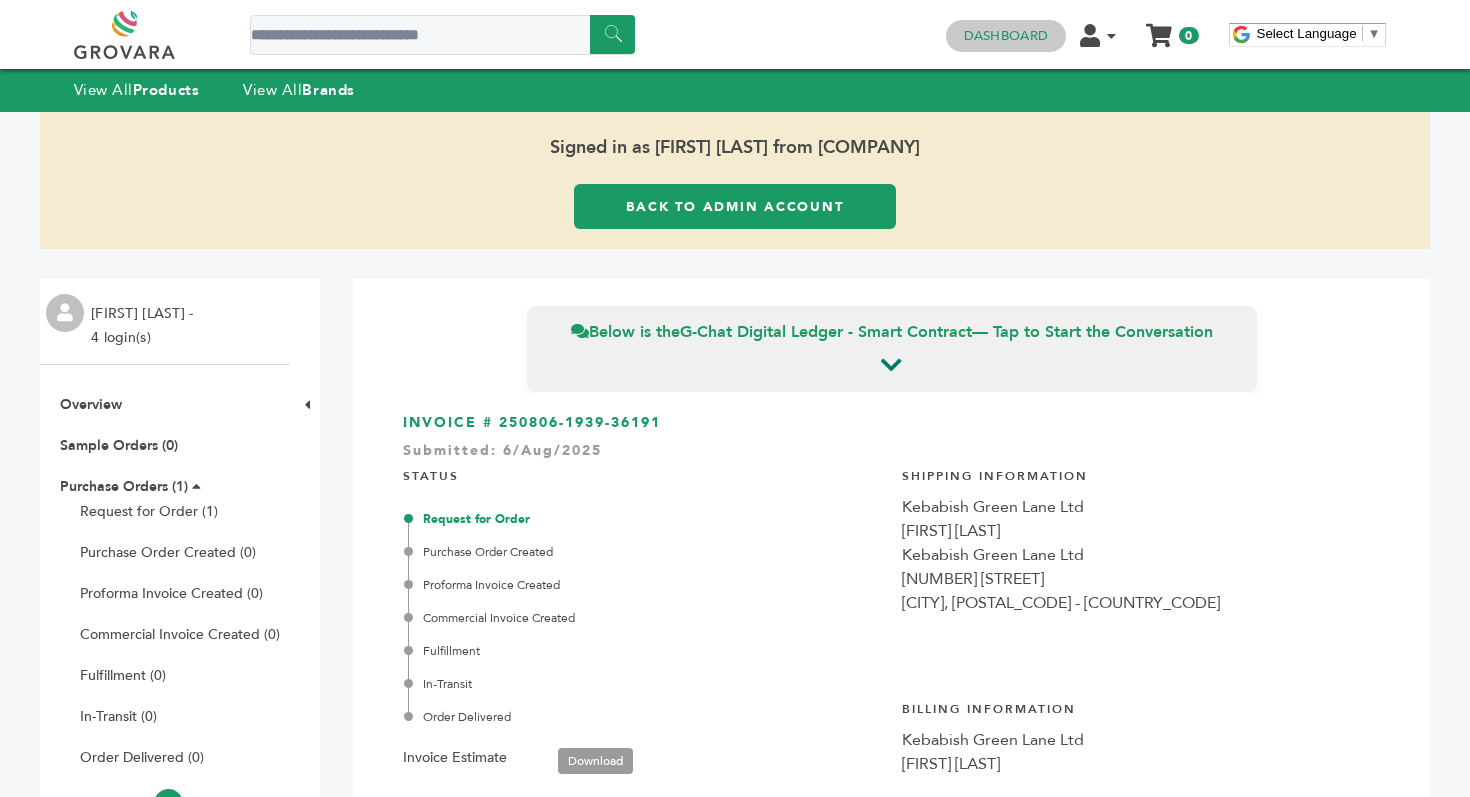 click on "Dashboard" at bounding box center (1006, 36) 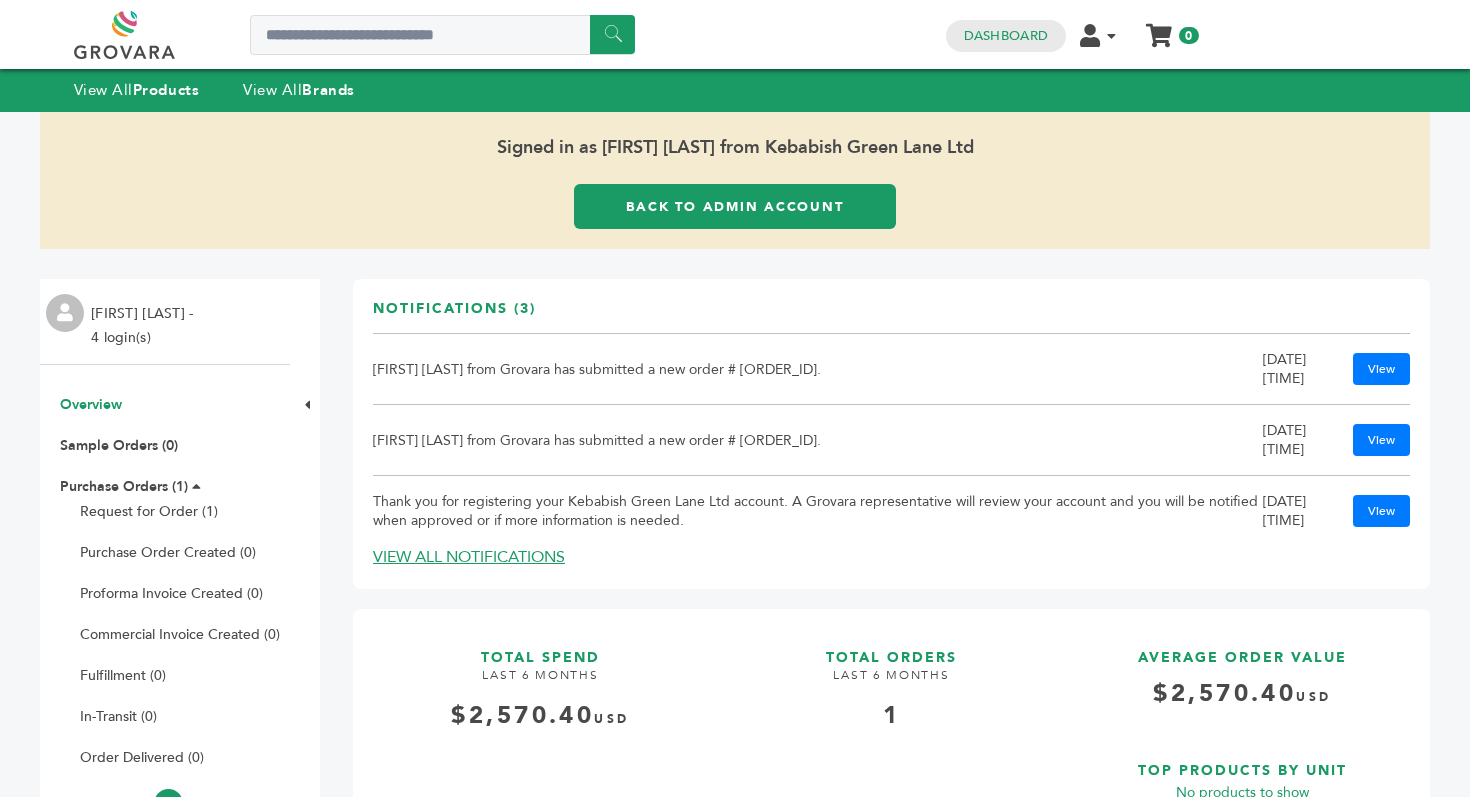 scroll, scrollTop: 0, scrollLeft: 0, axis: both 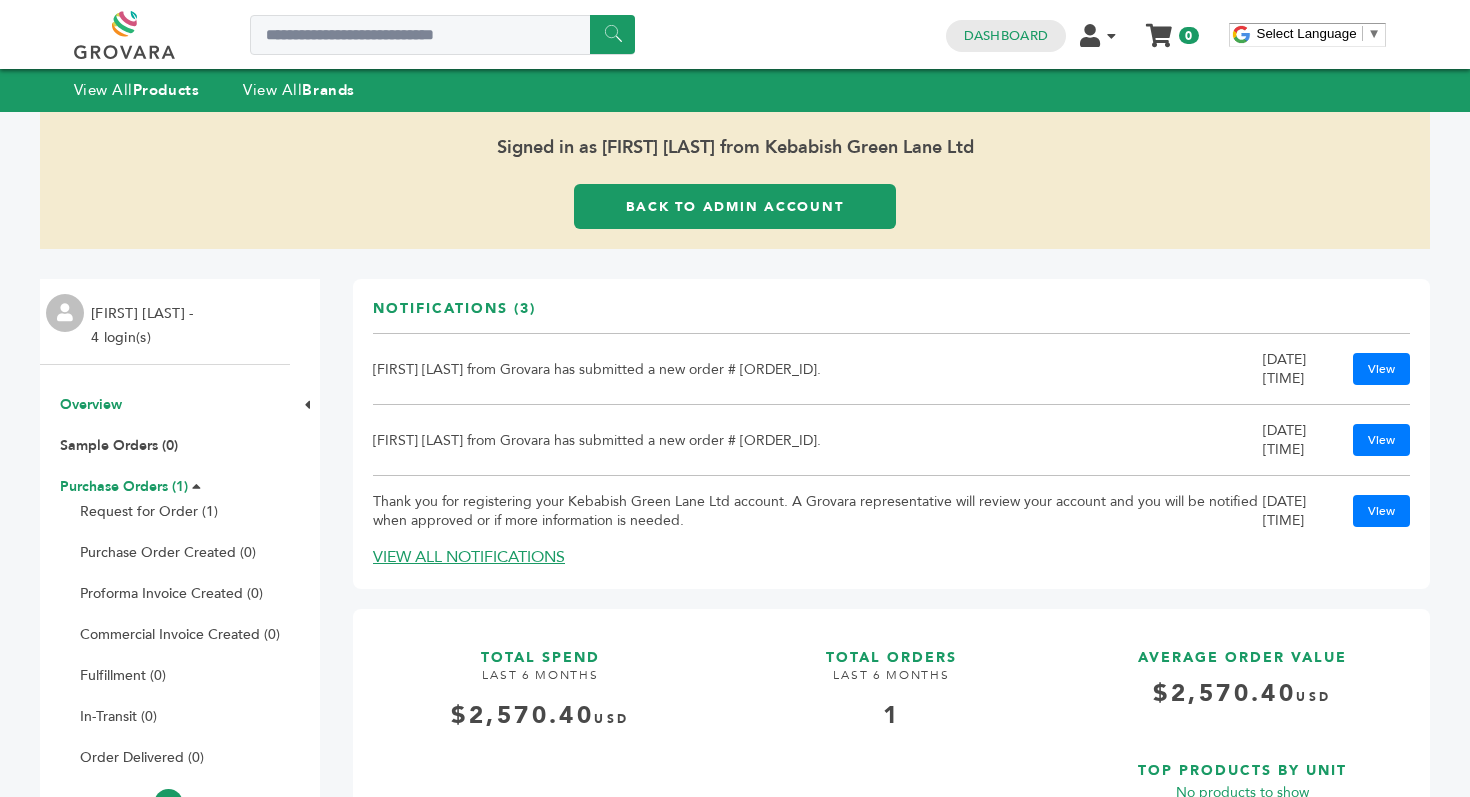 click on "Purchase Orders (1)" at bounding box center (124, 486) 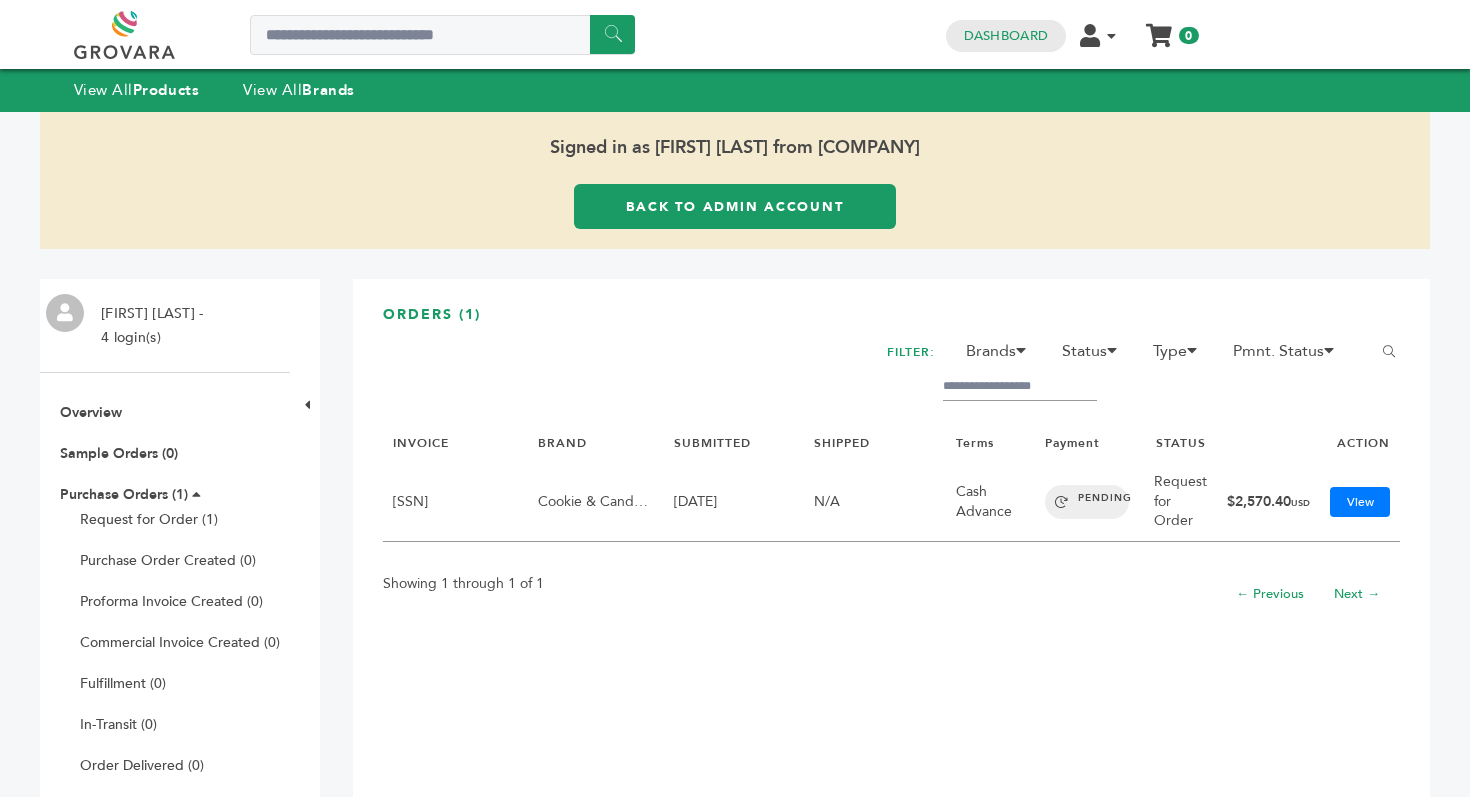 scroll, scrollTop: 0, scrollLeft: 0, axis: both 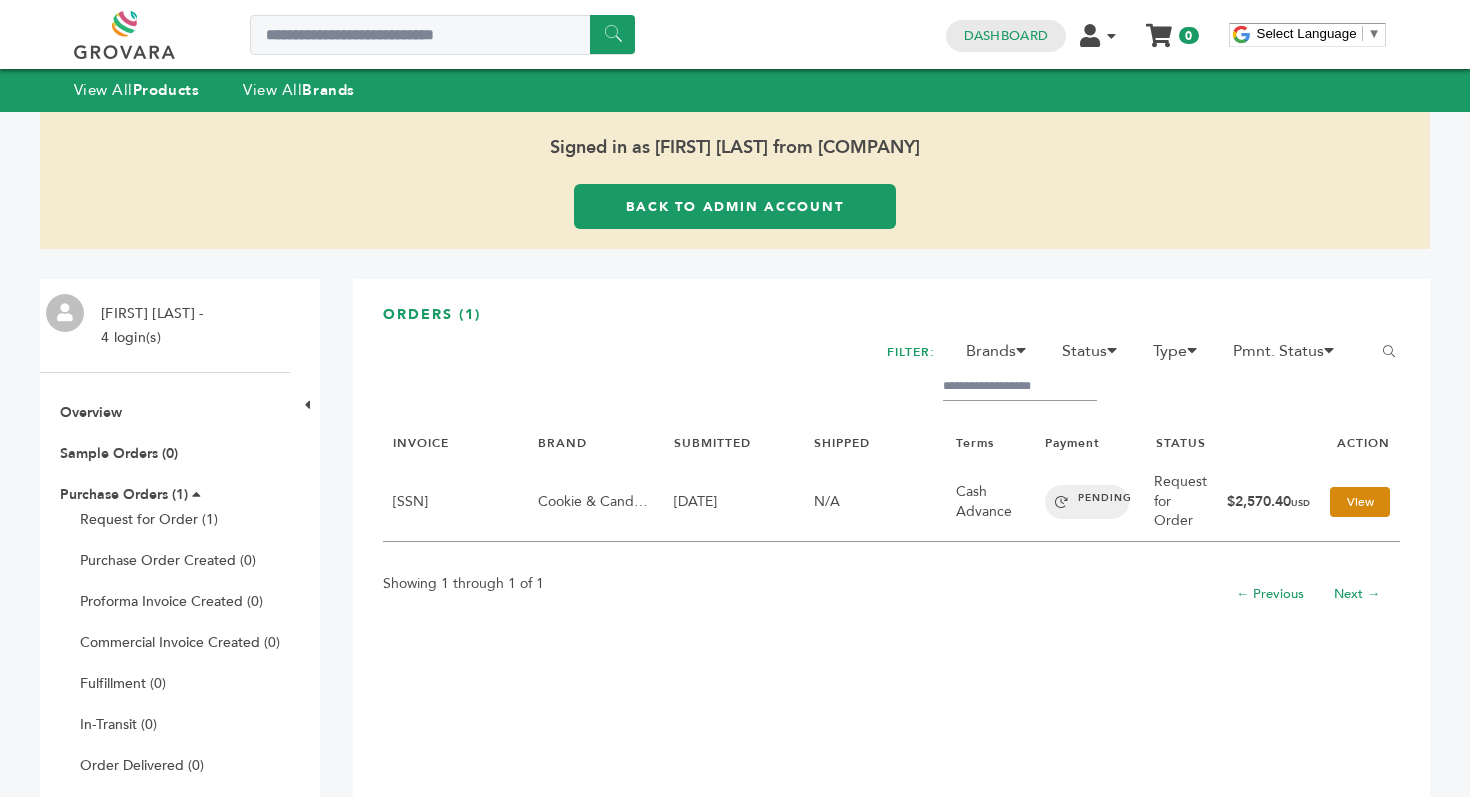 click on "View" at bounding box center [1360, 502] 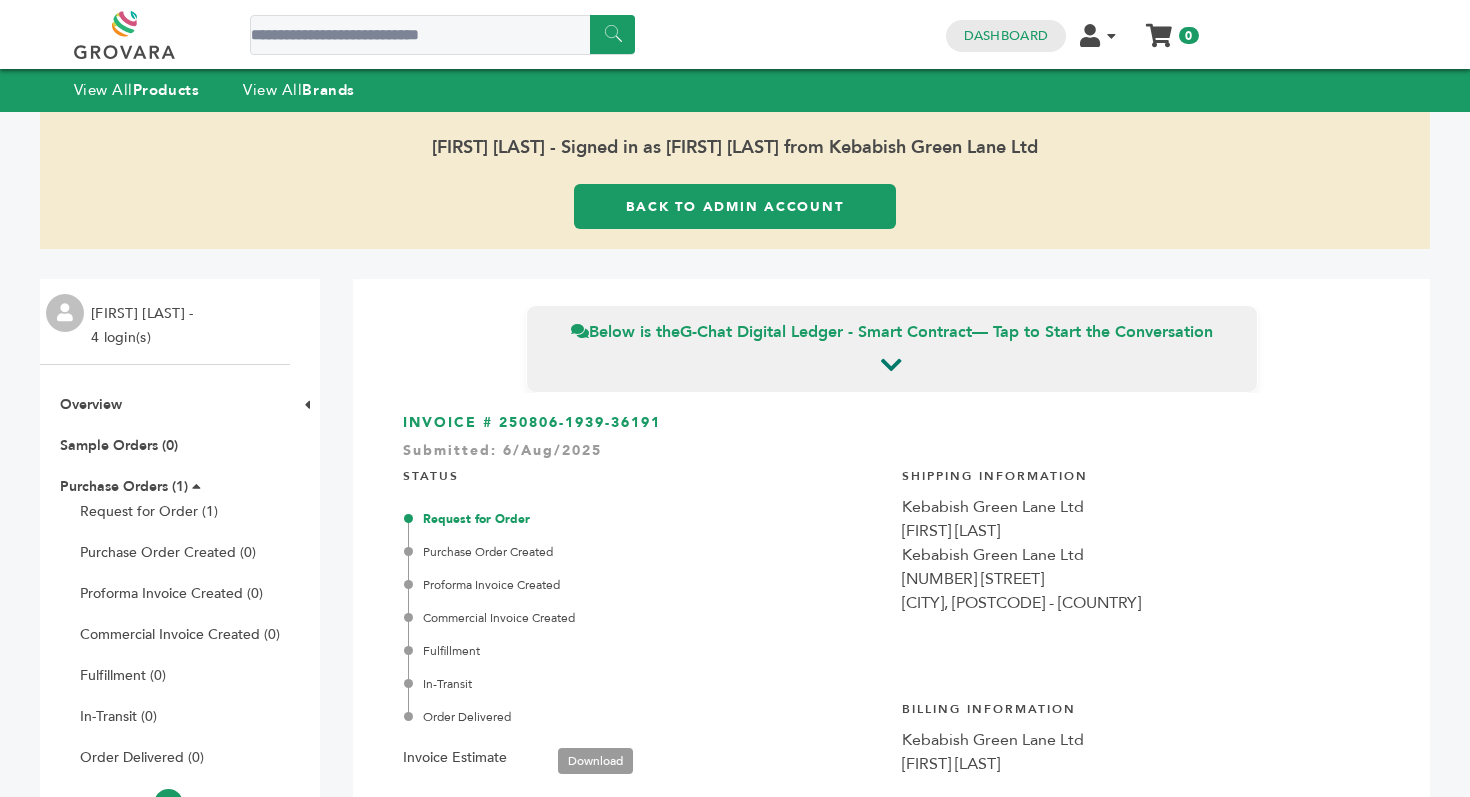 scroll, scrollTop: 0, scrollLeft: 0, axis: both 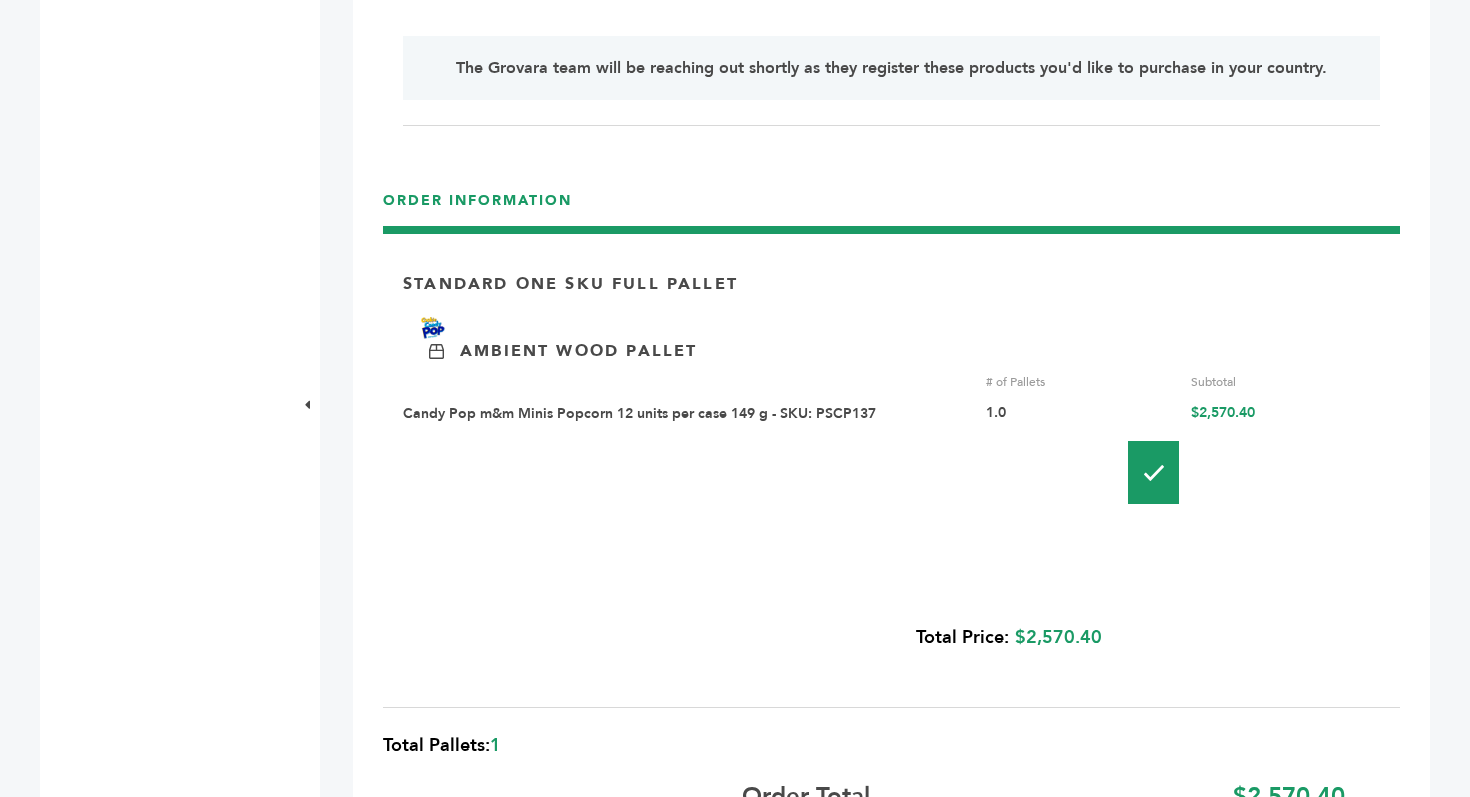 click at bounding box center [1153, 472] 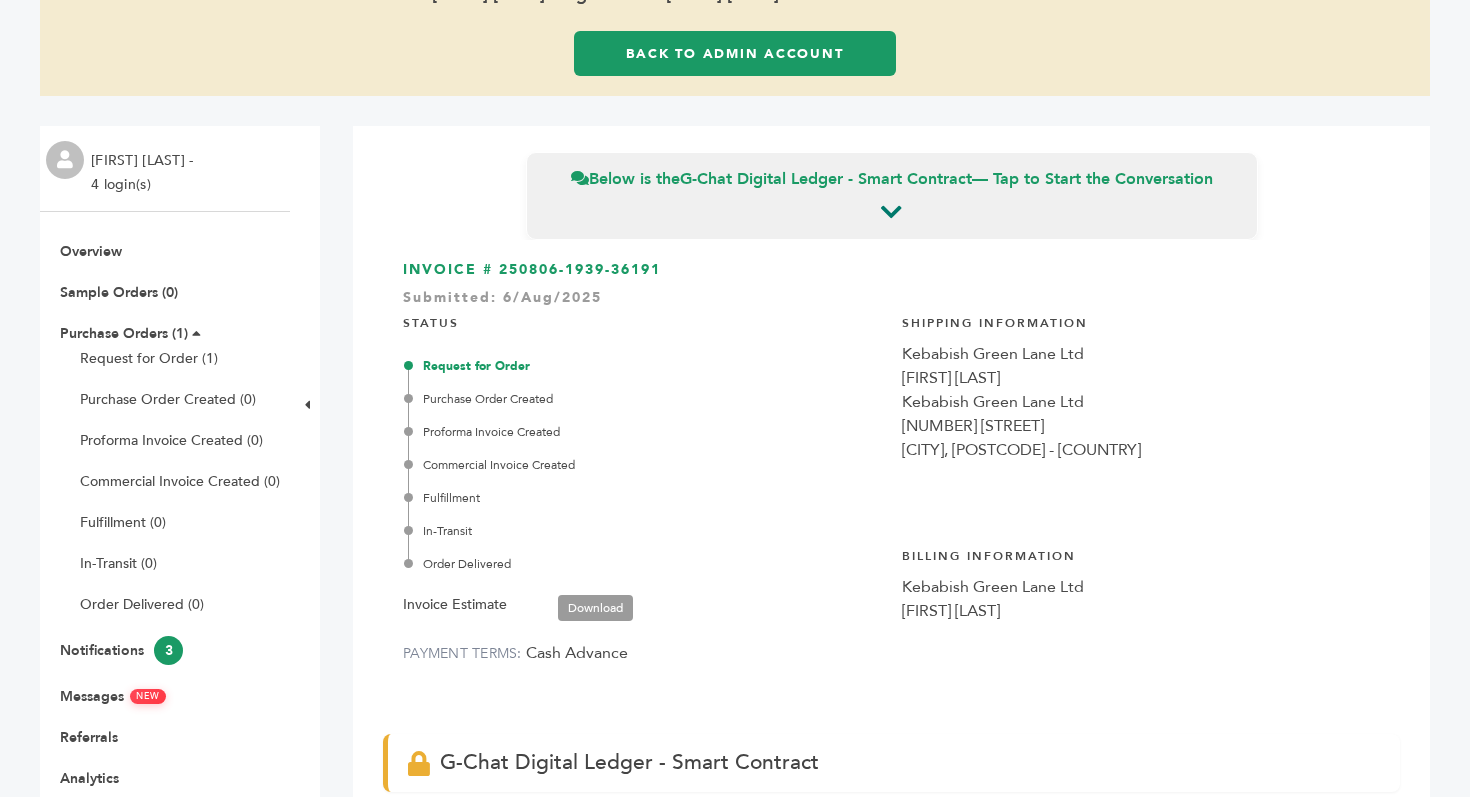 scroll, scrollTop: 0, scrollLeft: 0, axis: both 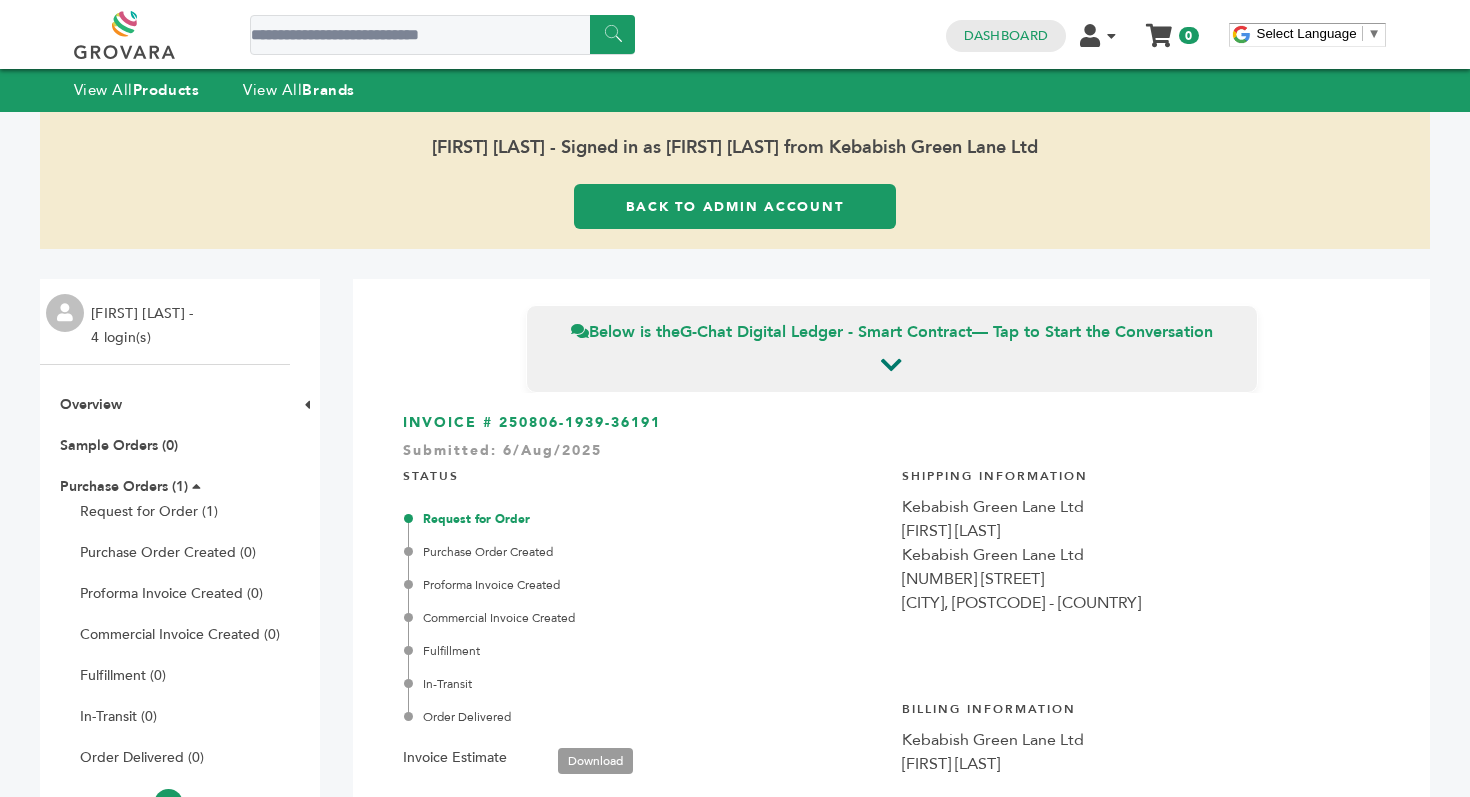 click on "Back to Admin Account" at bounding box center [735, 206] 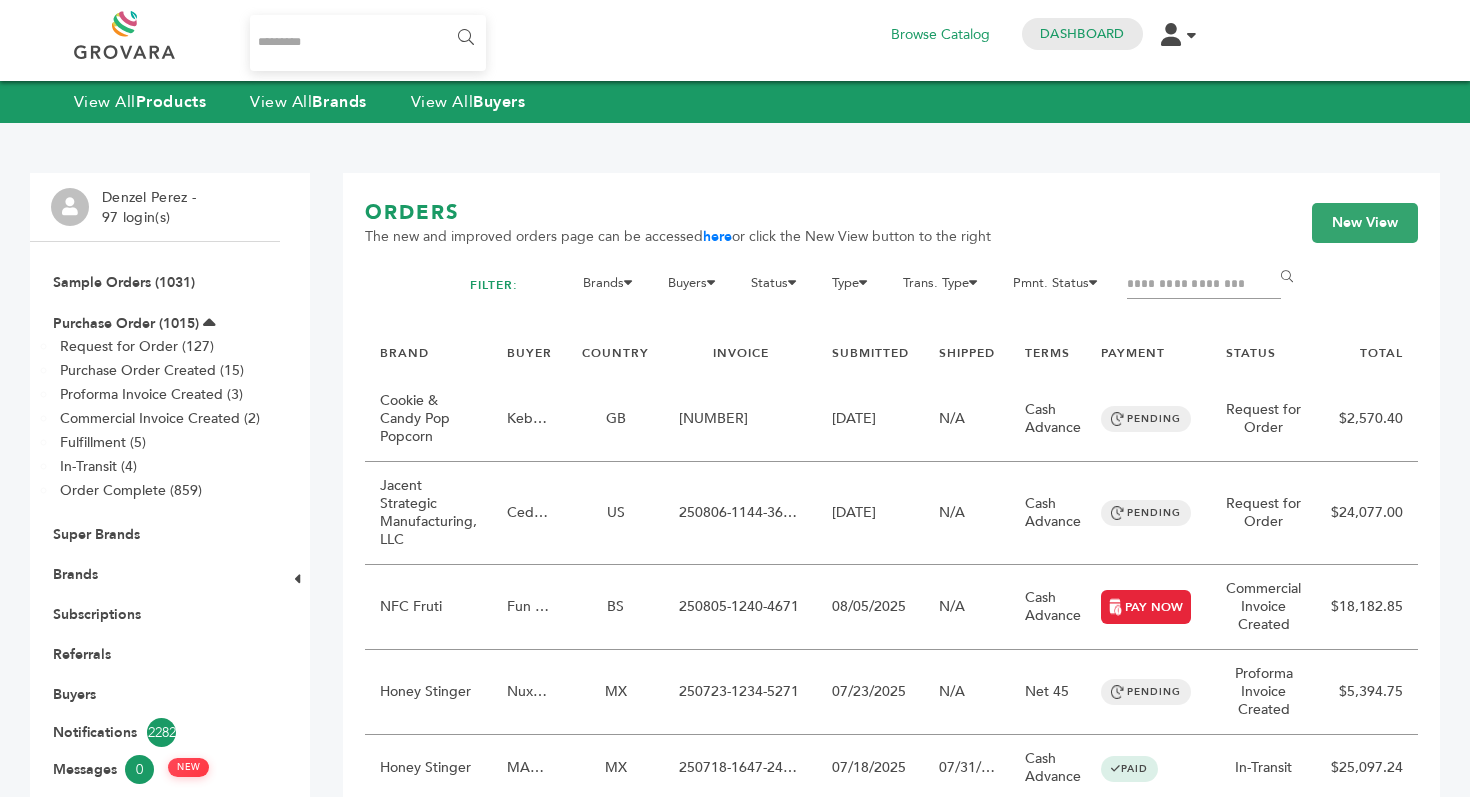 scroll, scrollTop: 0, scrollLeft: 0, axis: both 